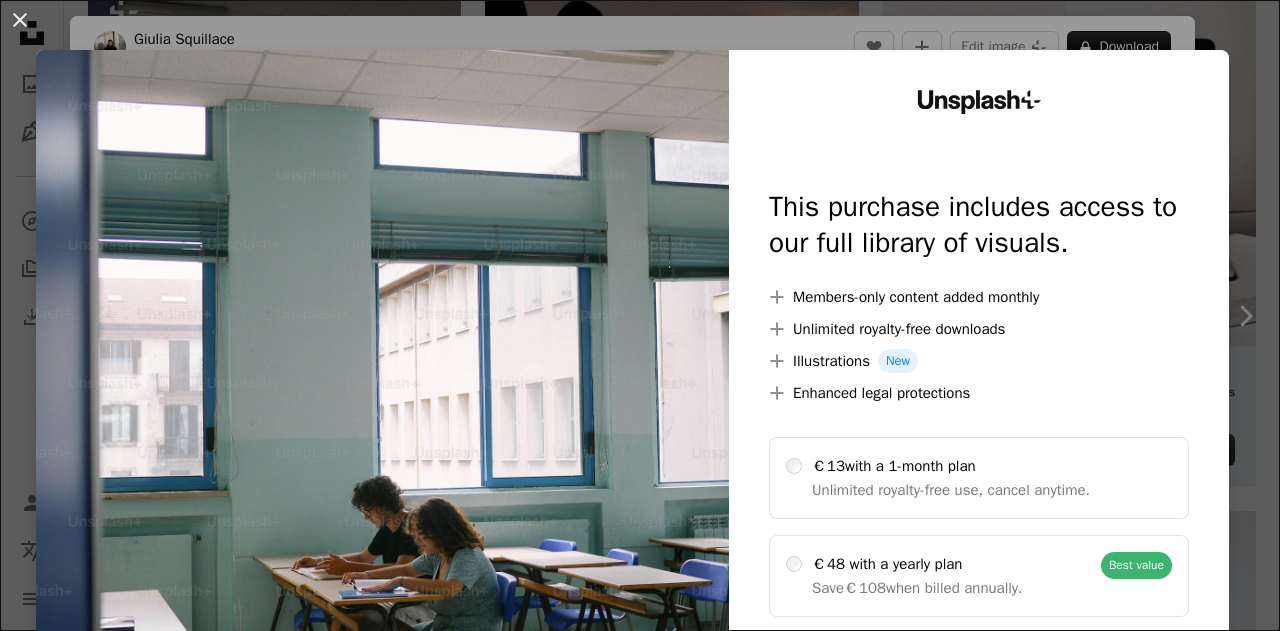 scroll, scrollTop: 300, scrollLeft: 0, axis: vertical 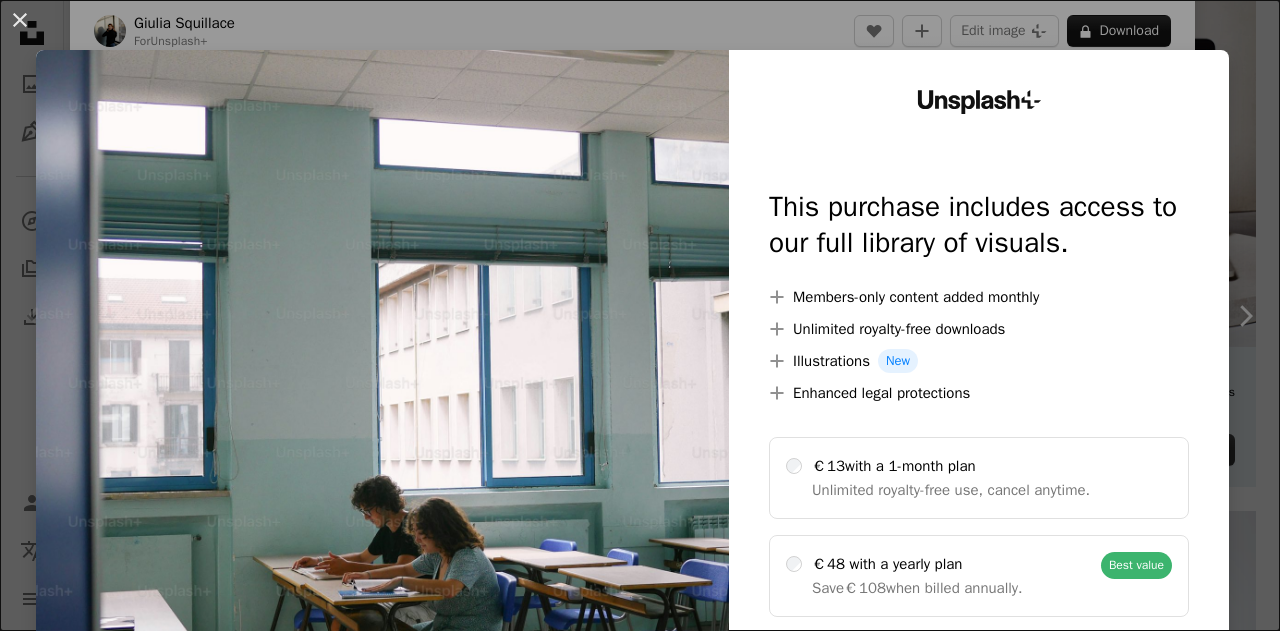 click on "An X shape [BRAND]+ This purchase includes access to our full library of visuals. A plus sign Members-only content added monthly A plus sign Unlimited royalty-free downloads A plus sign Illustrations  New A plus sign Enhanced legal protections €13  with a 1-month plan Unlimited royalty-free use, cancel anytime. €48   with a yearly plan Save  €108  when billed annually. Best value Continue with purchase Taxes where applicable. Renews automatically. Cancel anytime." at bounding box center (640, 315) 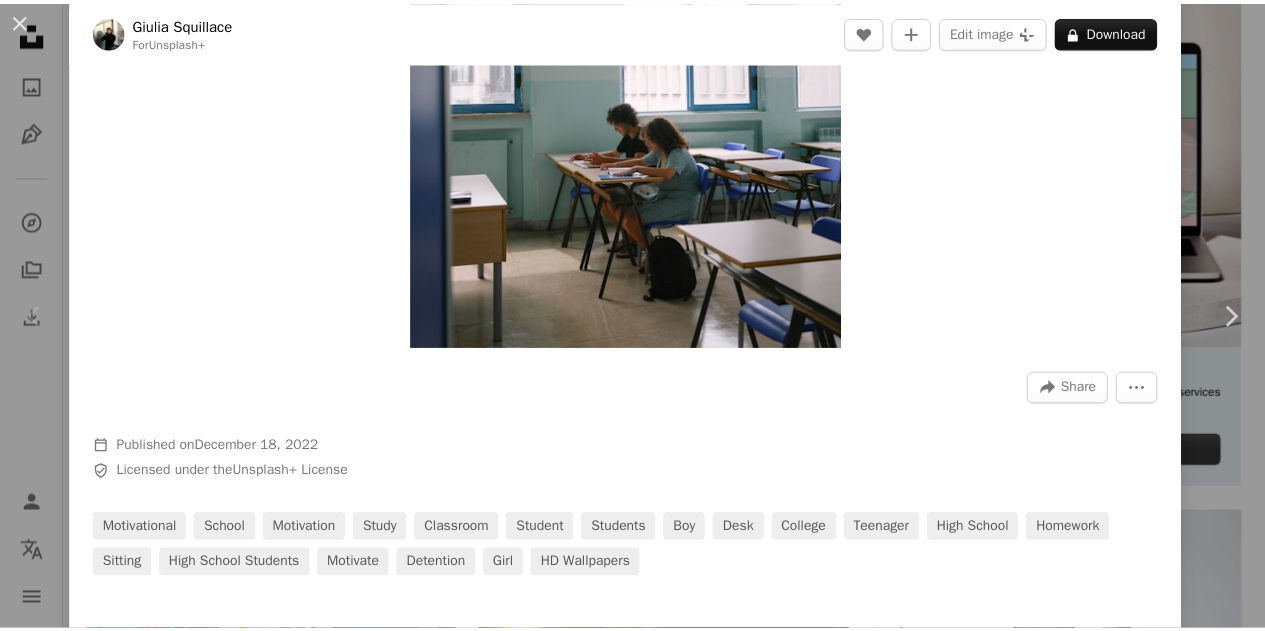 scroll, scrollTop: 400, scrollLeft: 0, axis: vertical 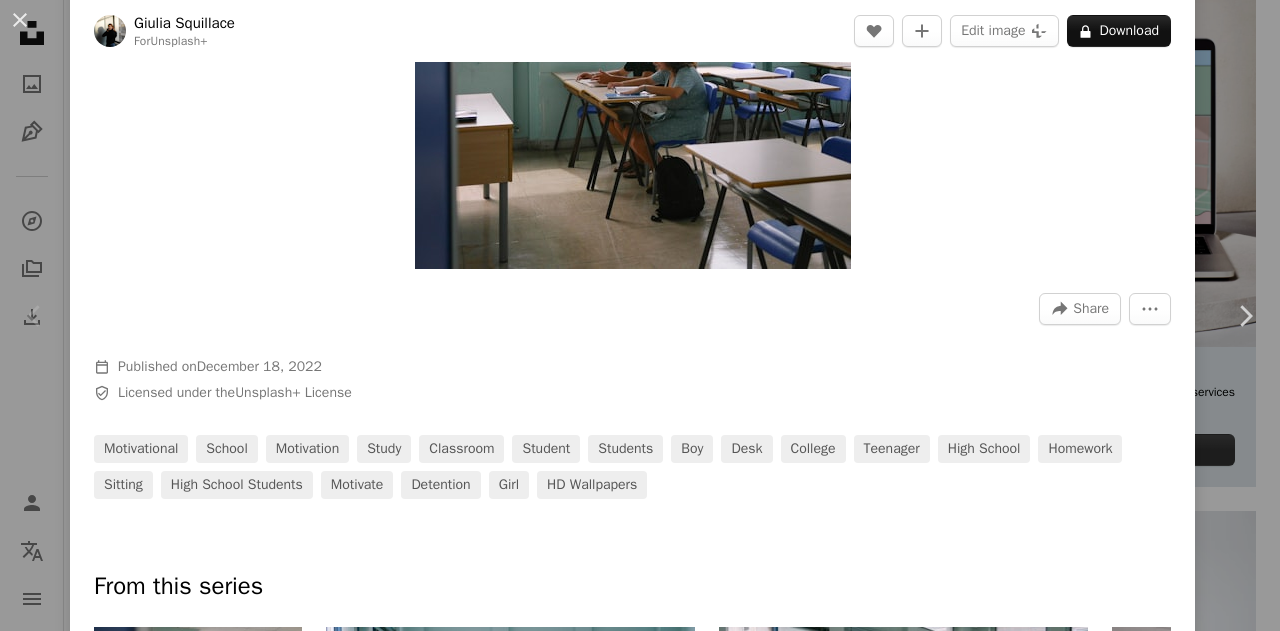 drag, startPoint x: 753, startPoint y: 181, endPoint x: 1226, endPoint y: 97, distance: 480.40088 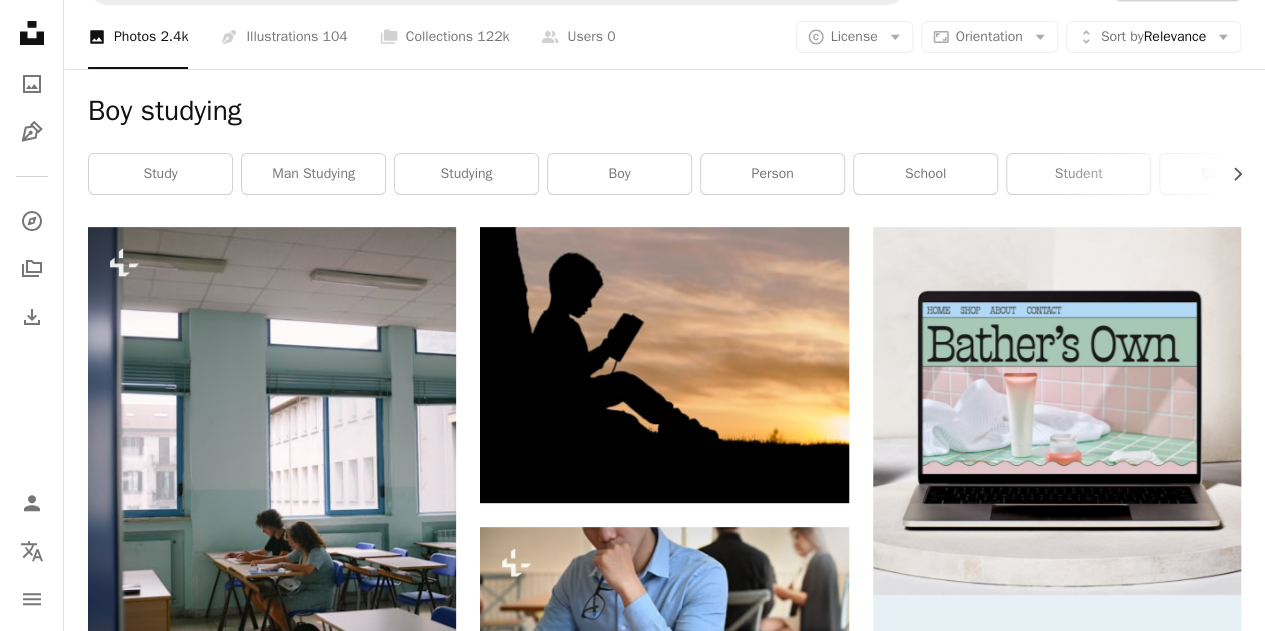 scroll, scrollTop: 0, scrollLeft: 0, axis: both 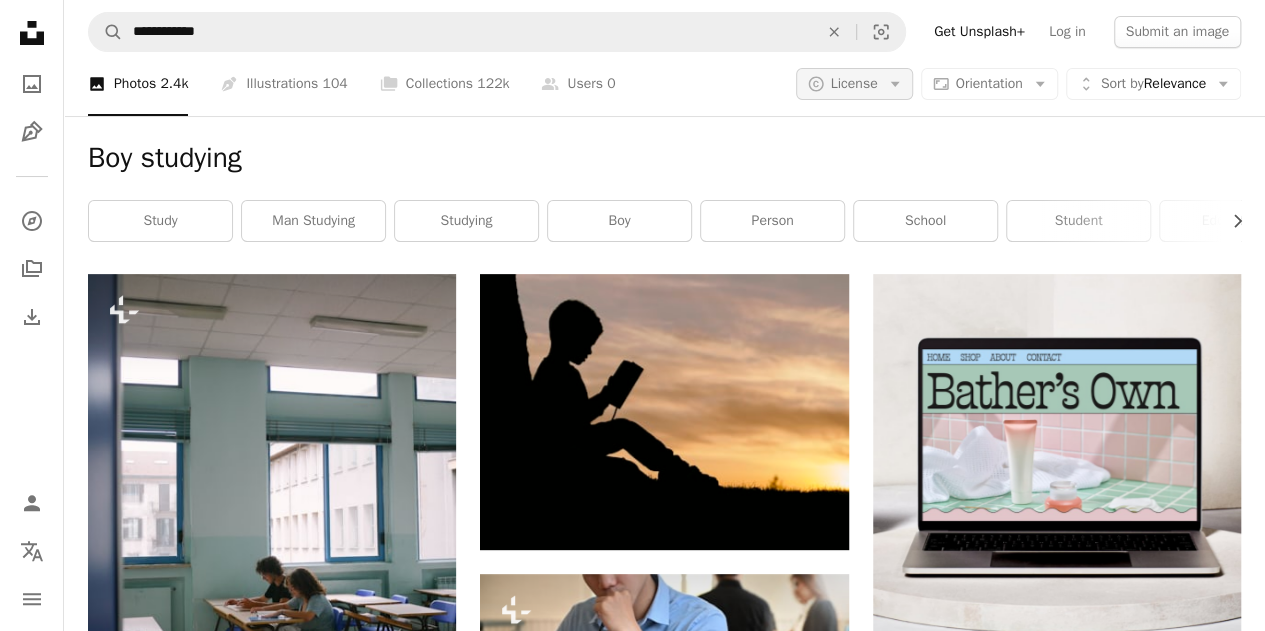 click on "A copyright icon © License Arrow down" at bounding box center (854, 84) 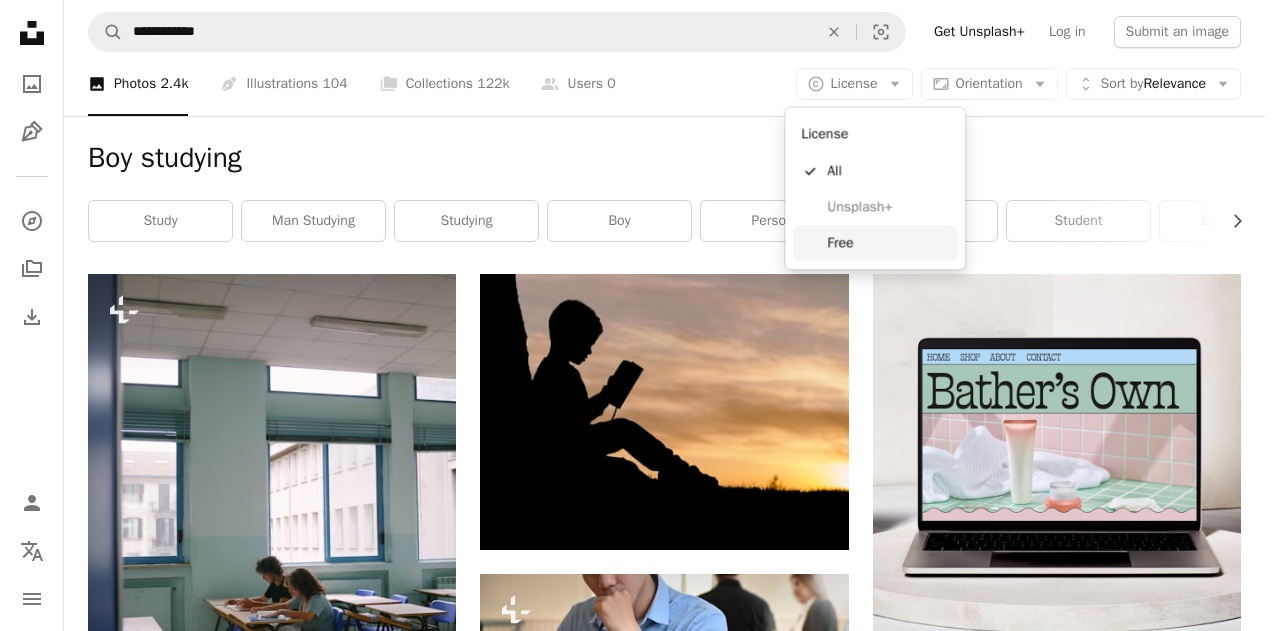click on "Free" at bounding box center (888, 243) 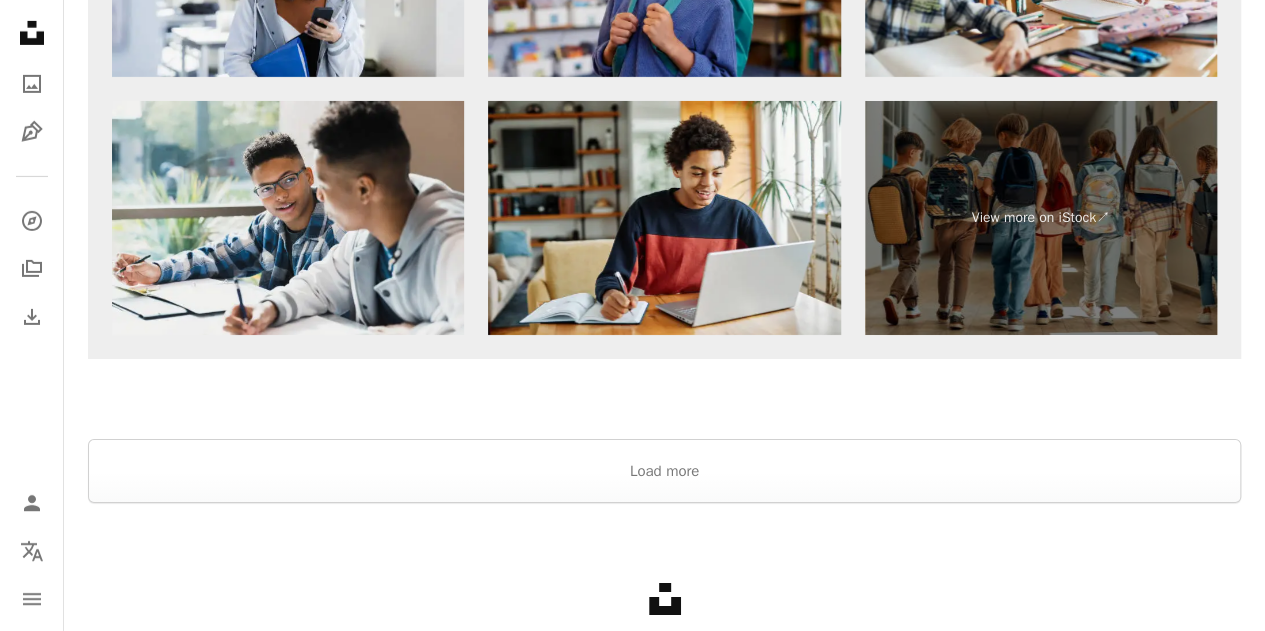 scroll, scrollTop: 3445, scrollLeft: 0, axis: vertical 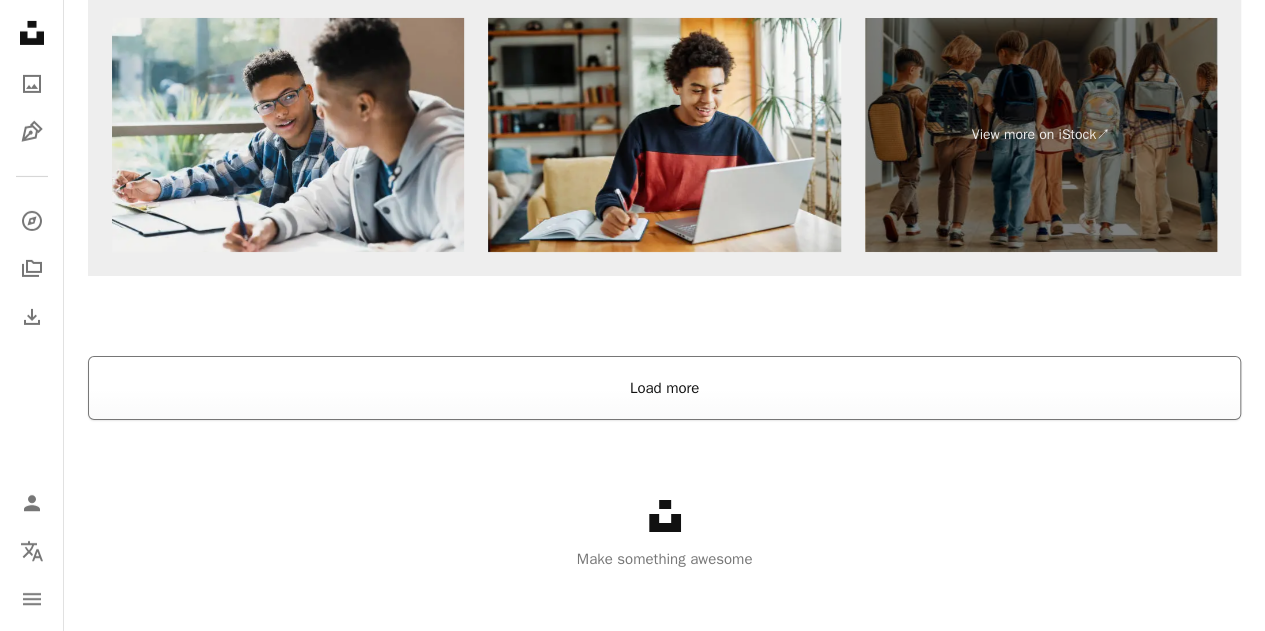 click on "Load more" at bounding box center (664, 388) 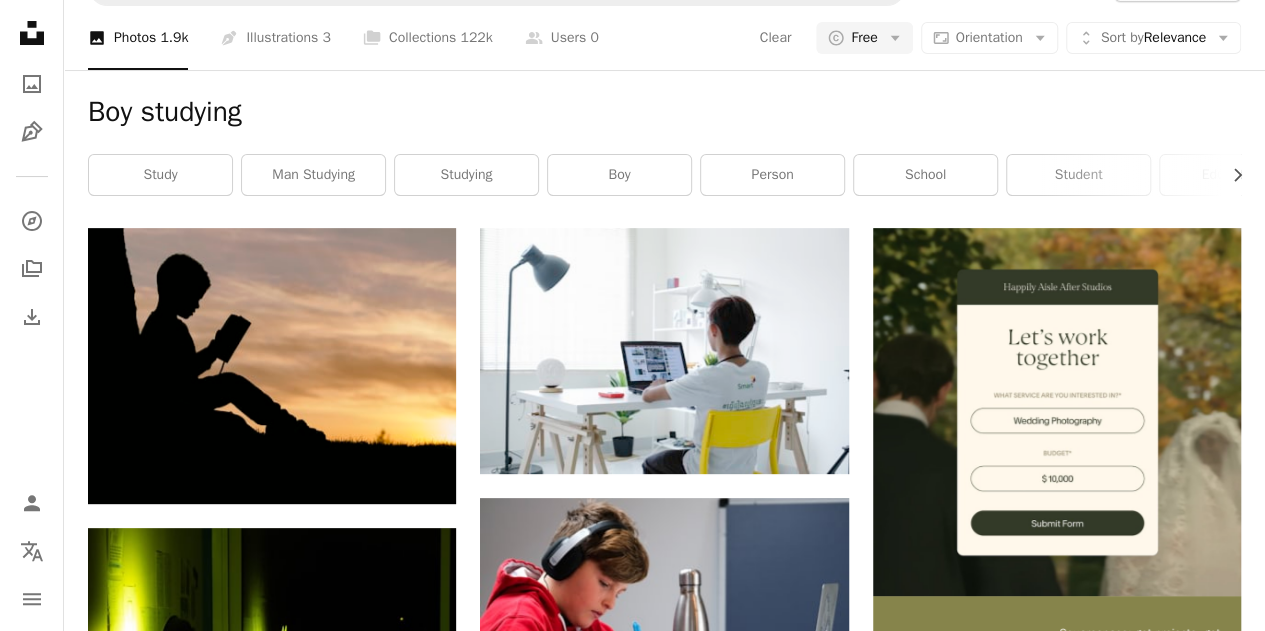 scroll, scrollTop: 0, scrollLeft: 0, axis: both 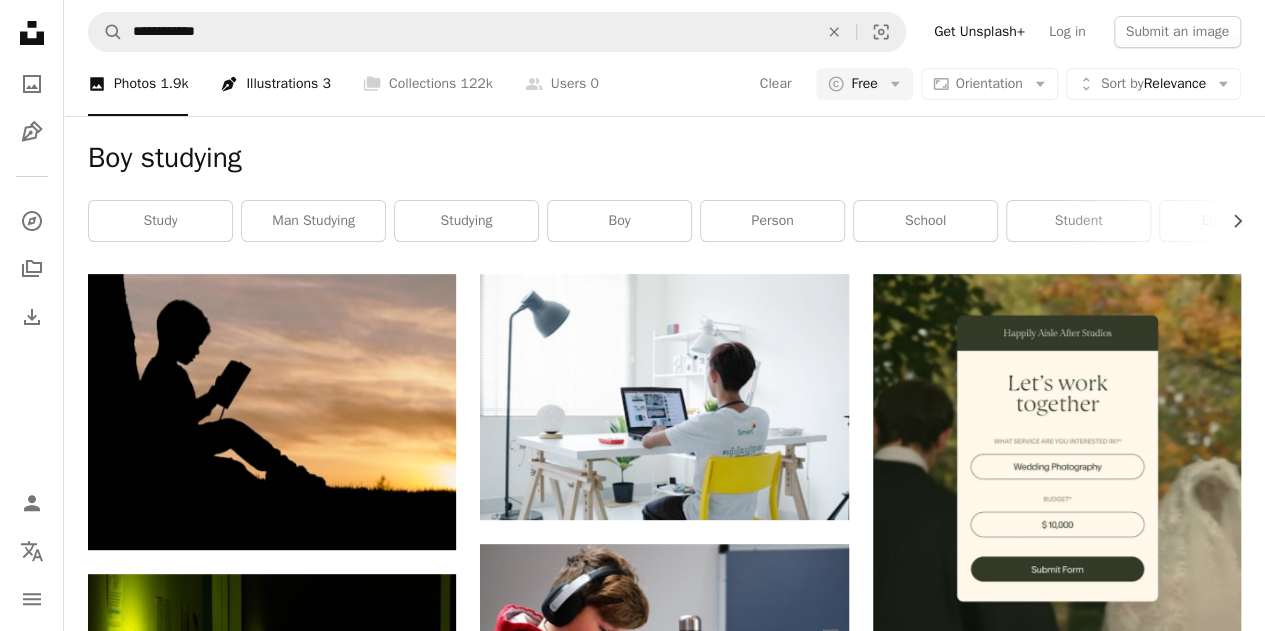 click on "Pen Tool Illustrations   3" at bounding box center [275, 84] 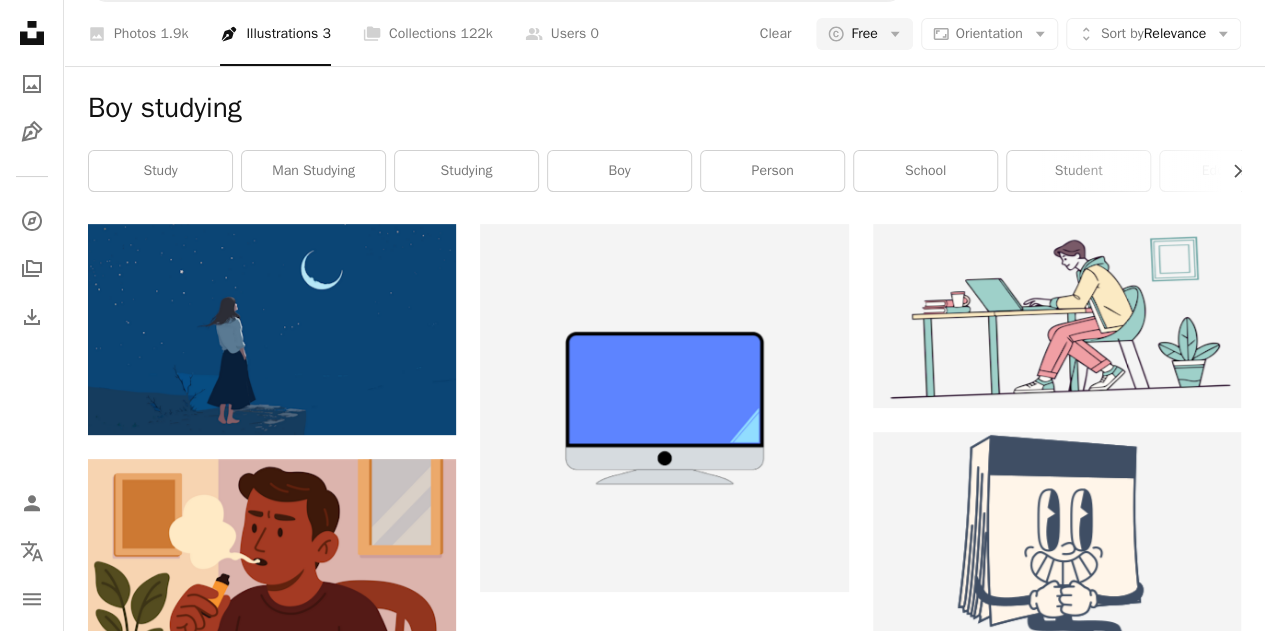scroll, scrollTop: 0, scrollLeft: 0, axis: both 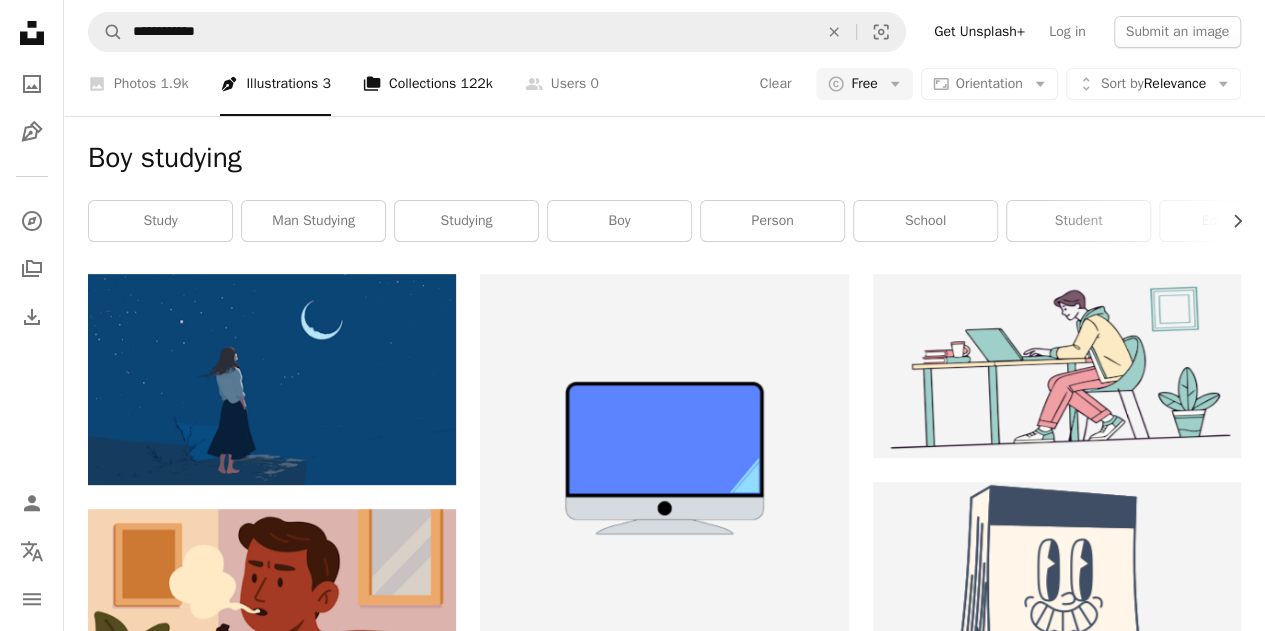 click on "A photo Photos   1.9k Pen Tool Illustrations   3 A stack of folders Collections   122k A group of people Users   0" at bounding box center [343, 84] 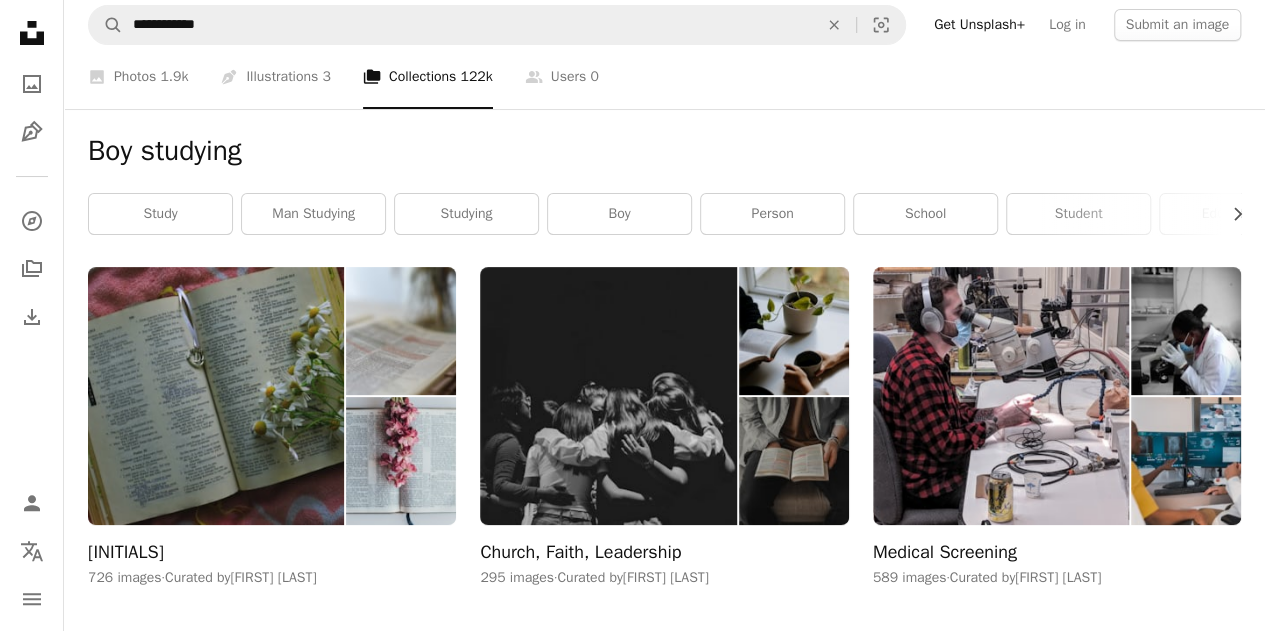 scroll, scrollTop: 0, scrollLeft: 0, axis: both 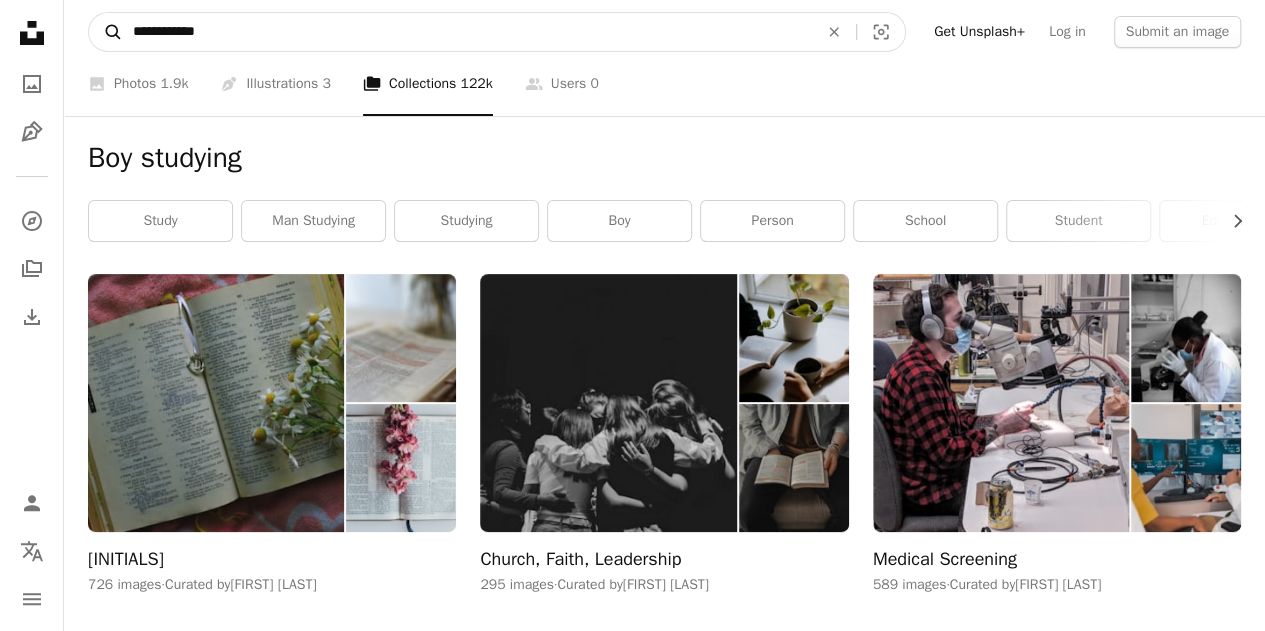 drag, startPoint x: 402, startPoint y: 21, endPoint x: 99, endPoint y: 18, distance: 303.01486 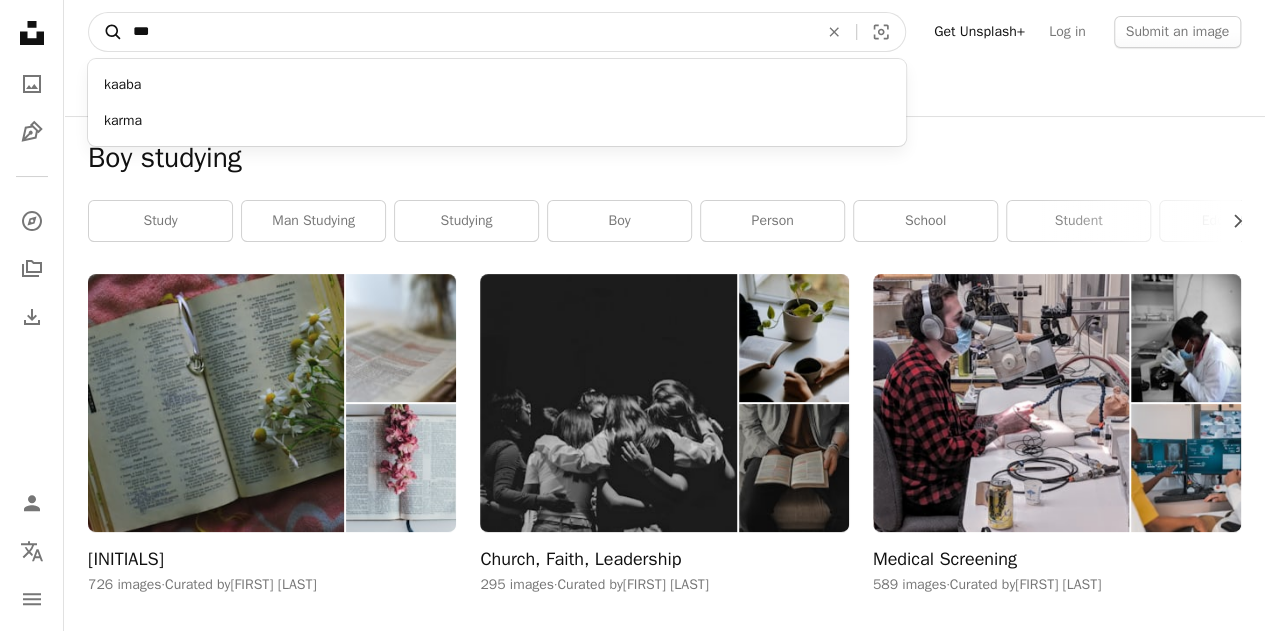type on "****" 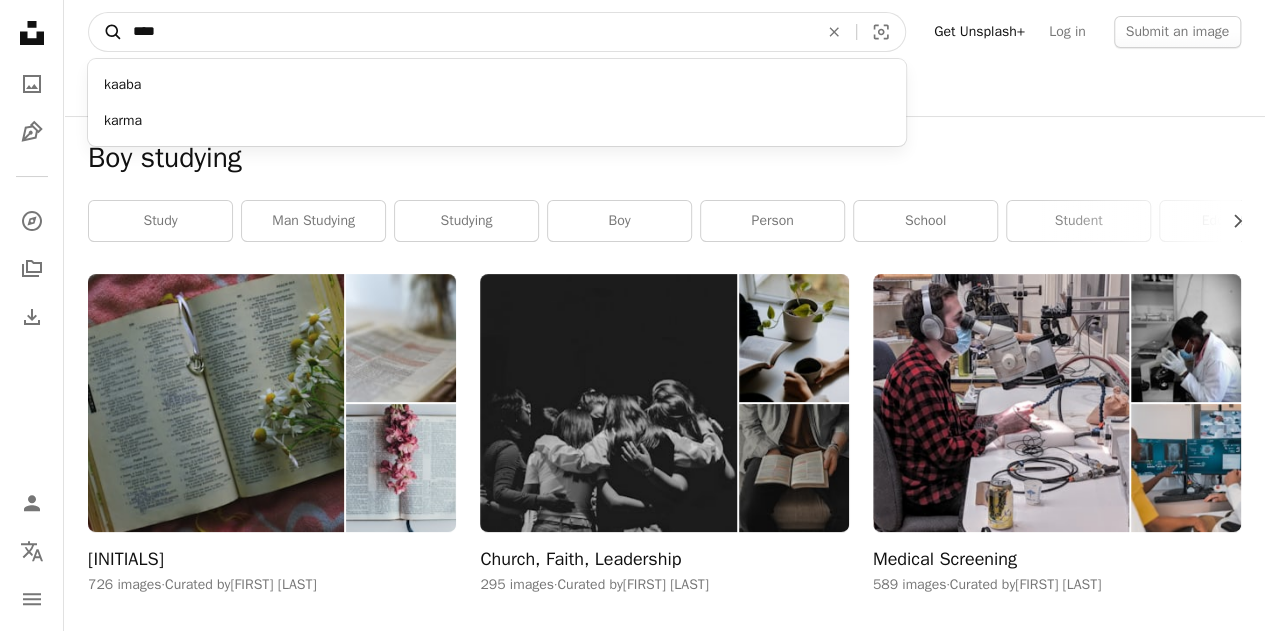 click on "A magnifying glass" at bounding box center [106, 32] 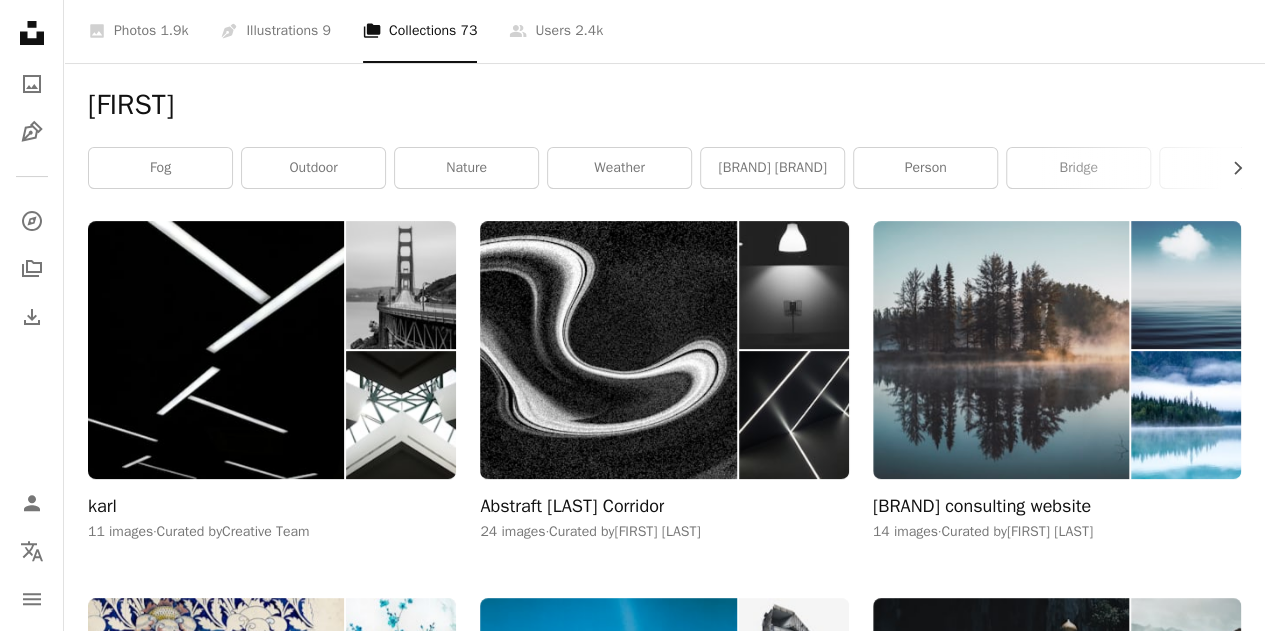 scroll, scrollTop: 0, scrollLeft: 0, axis: both 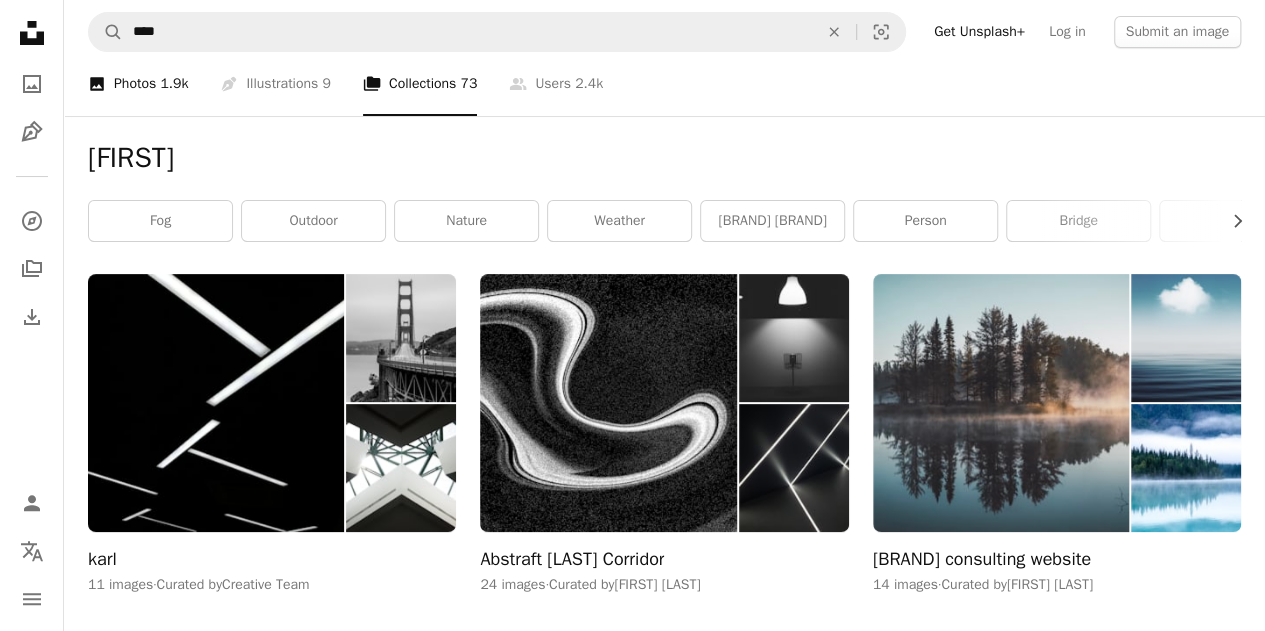 click on "A photo Photos   1.9k" at bounding box center (138, 84) 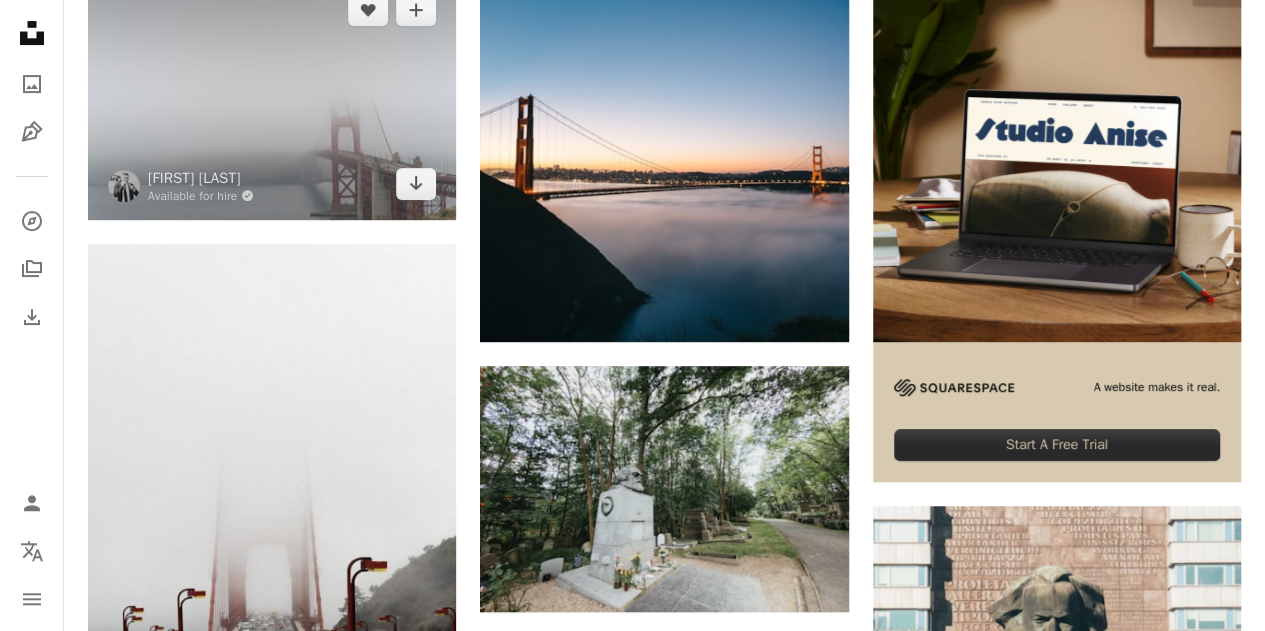 scroll, scrollTop: 0, scrollLeft: 0, axis: both 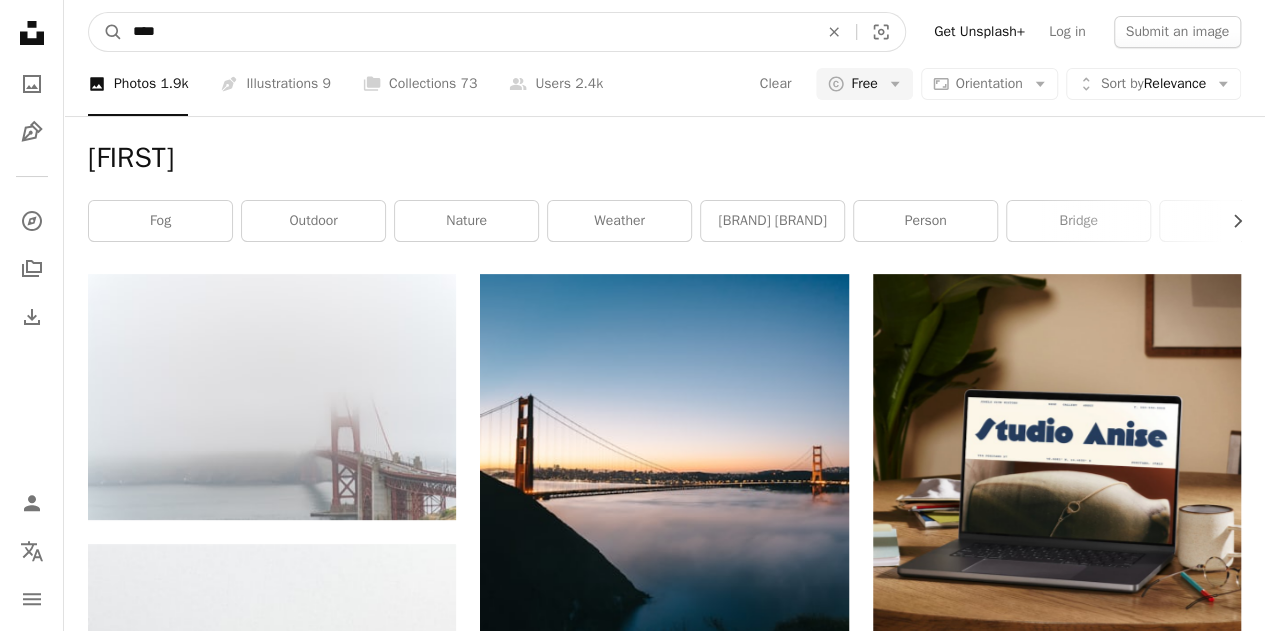 drag, startPoint x: 194, startPoint y: 21, endPoint x: 0, endPoint y: -7, distance: 196.01021 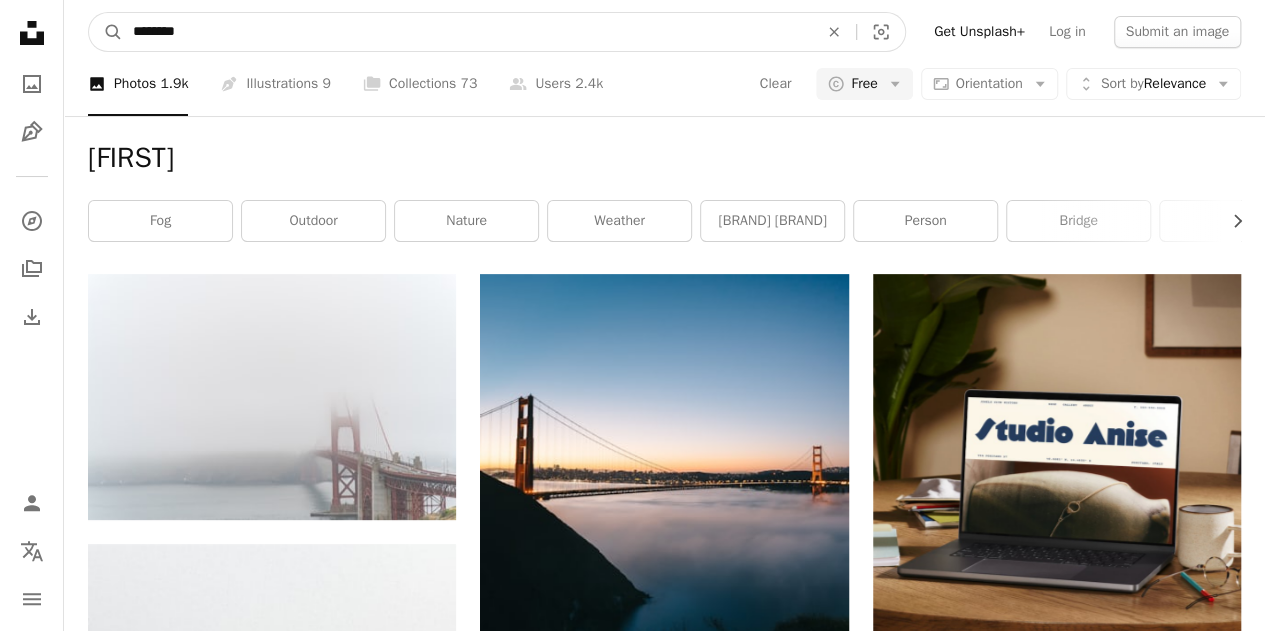 type on "********" 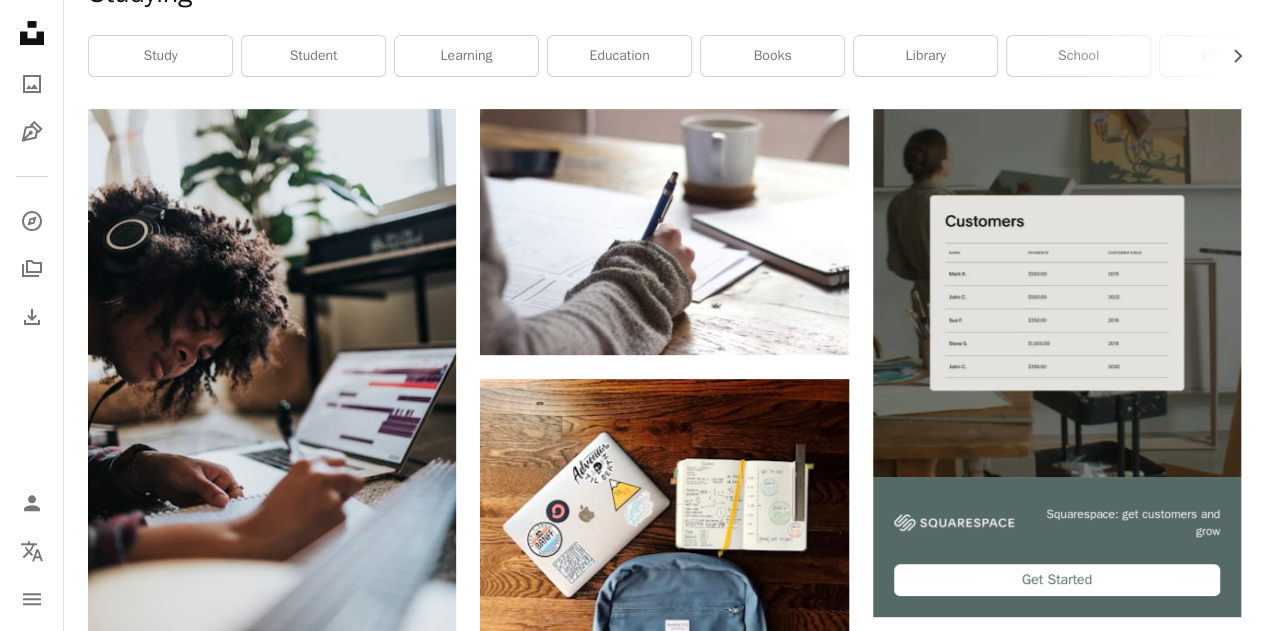 scroll, scrollTop: 0, scrollLeft: 0, axis: both 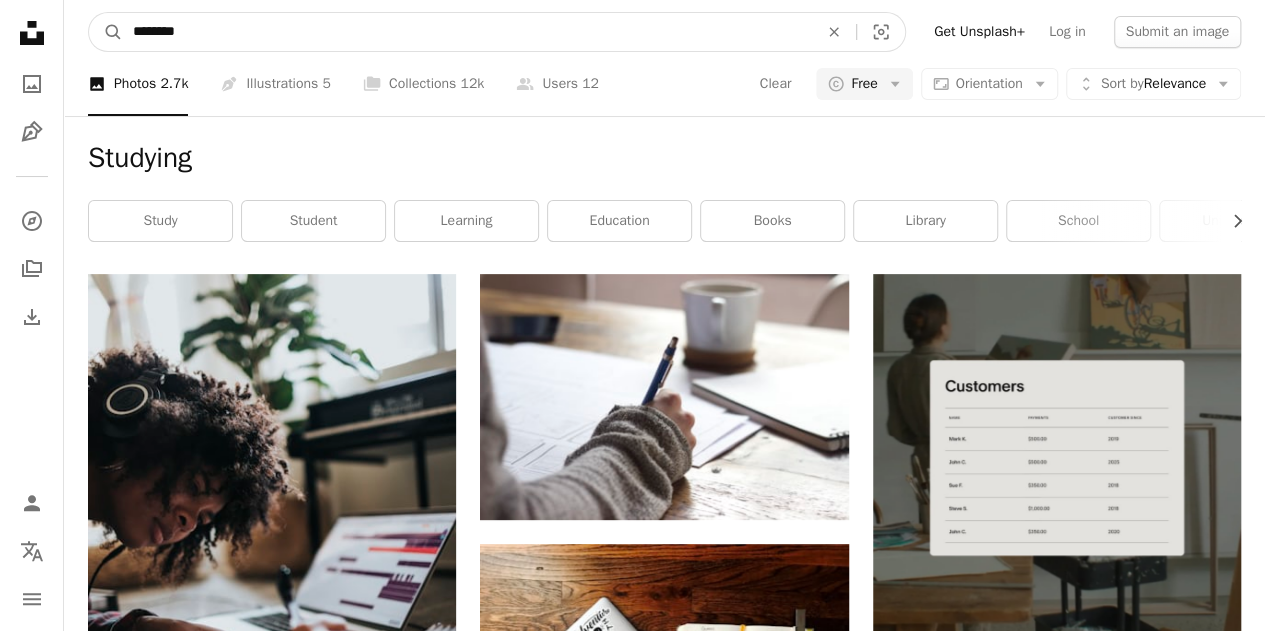 drag, startPoint x: 202, startPoint y: 20, endPoint x: 0, endPoint y: -8, distance: 203.93137 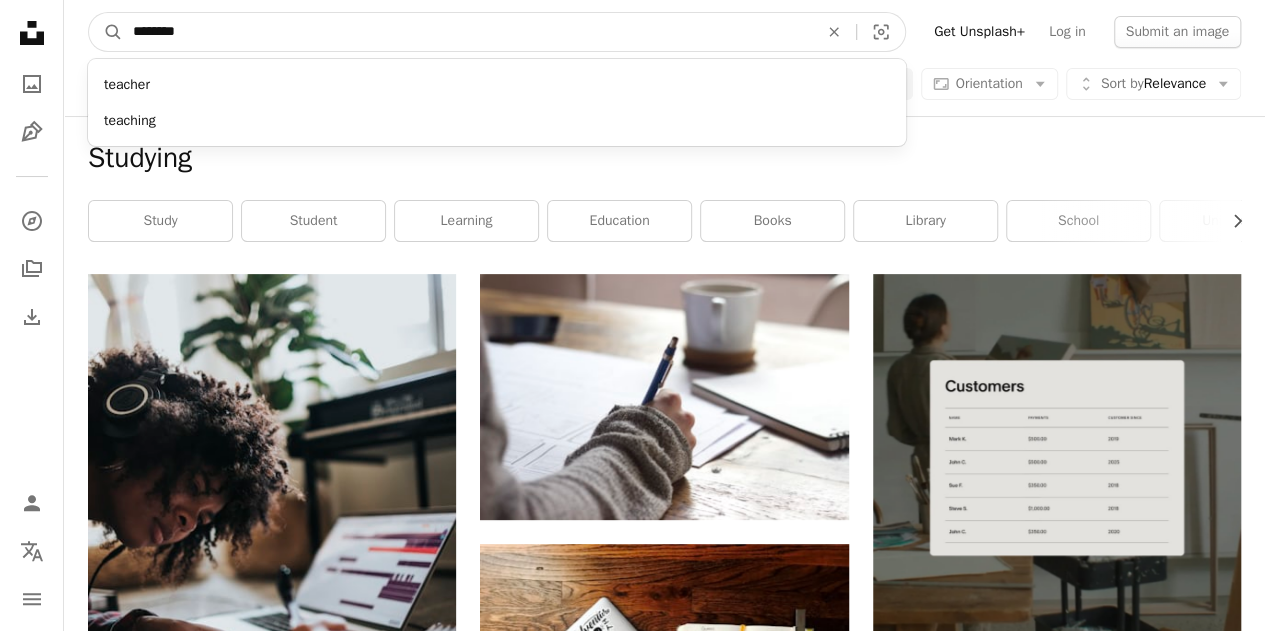 type on "********" 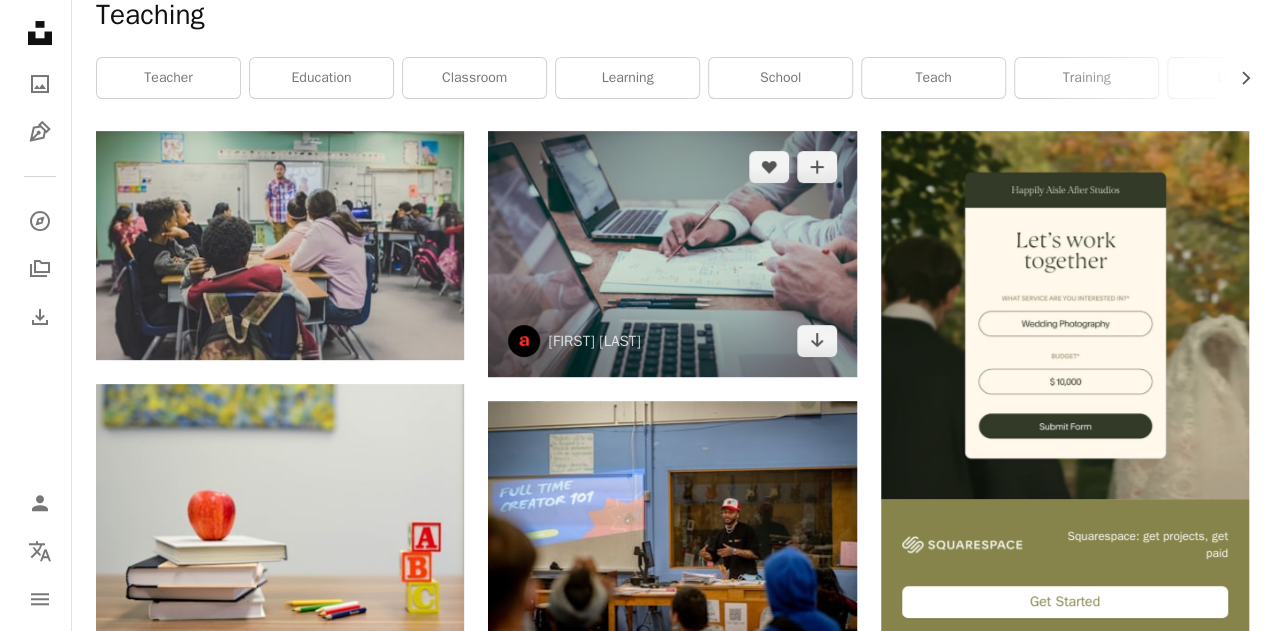 scroll, scrollTop: 100, scrollLeft: 0, axis: vertical 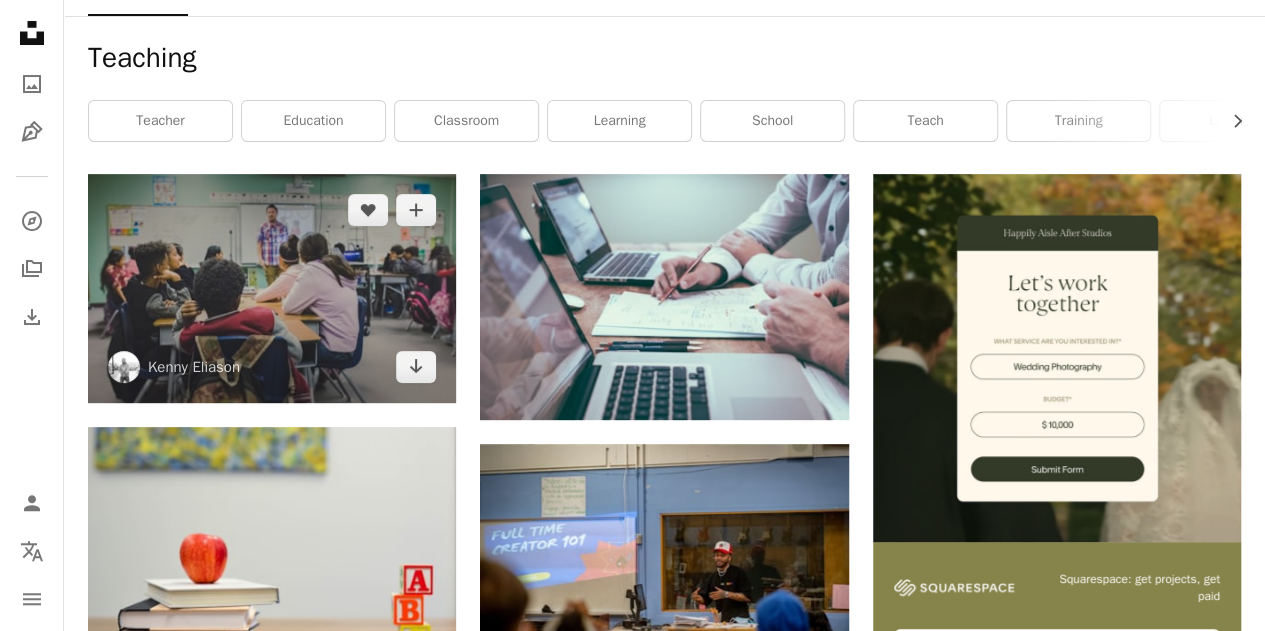 click at bounding box center (272, 288) 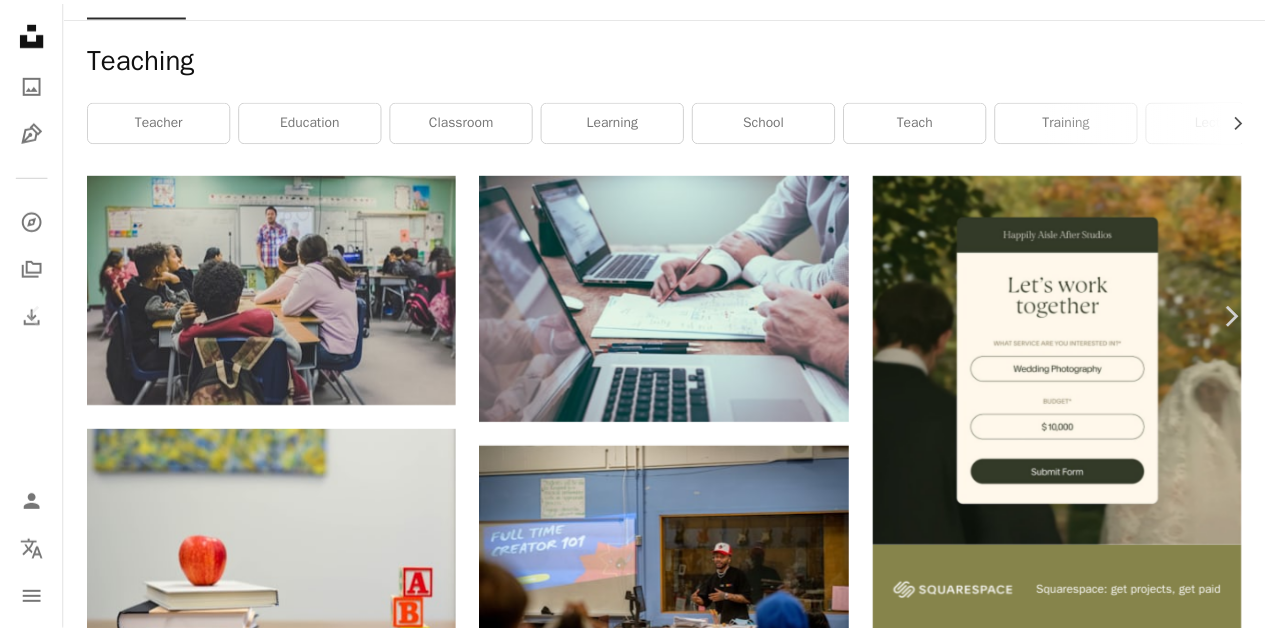 scroll, scrollTop: 0, scrollLeft: 0, axis: both 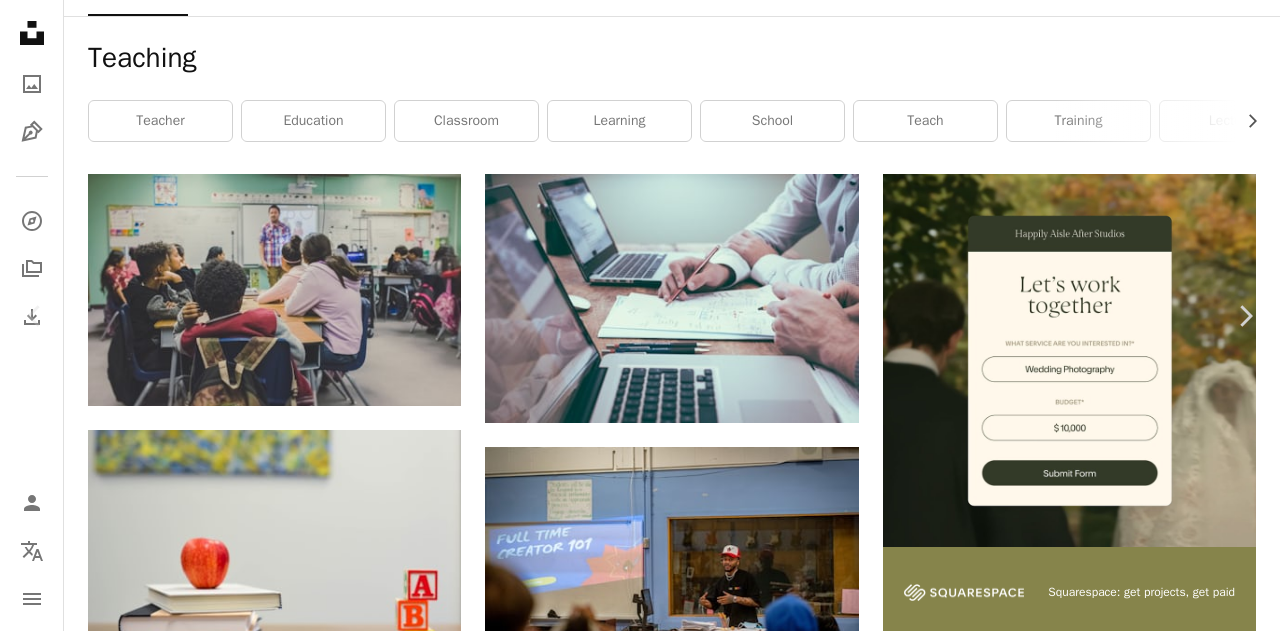 click on "Download free" at bounding box center (1081, 3656) 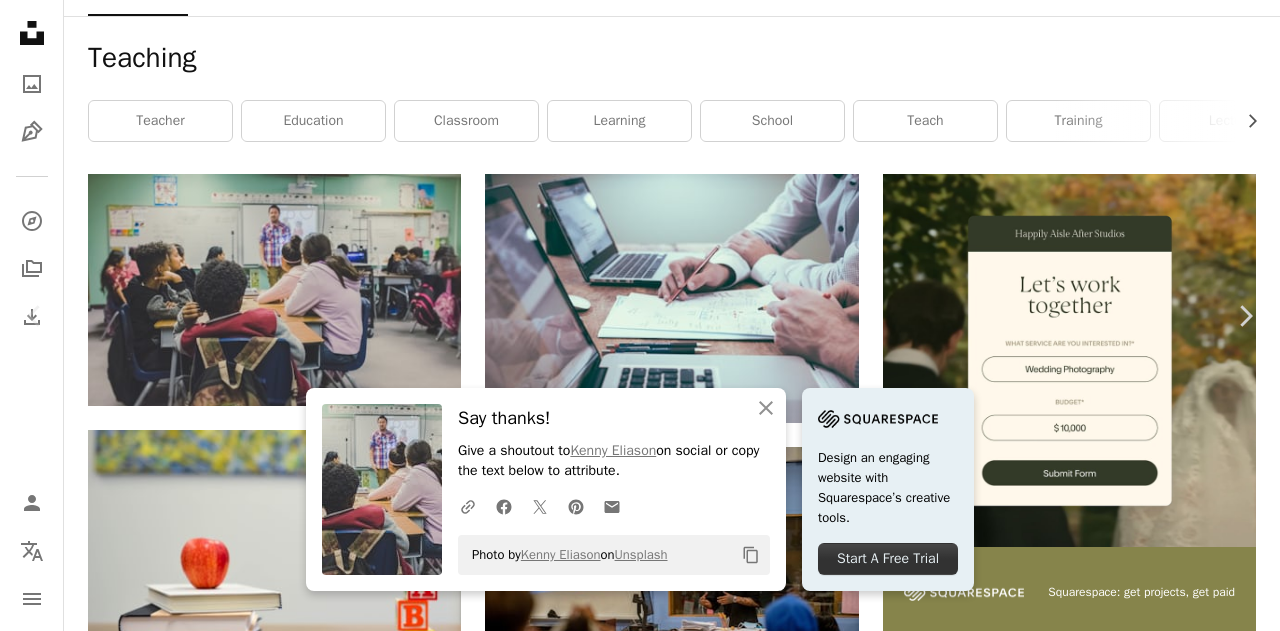 drag, startPoint x: 252, startPoint y: 42, endPoint x: 133, endPoint y: 32, distance: 119.419426 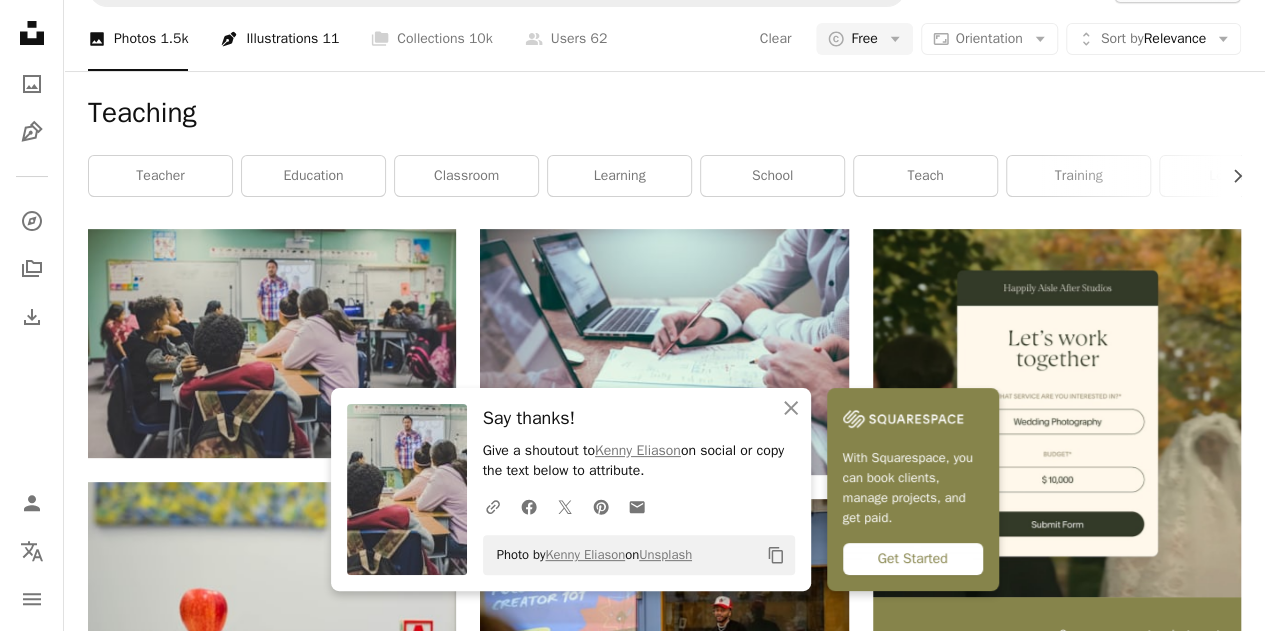 scroll, scrollTop: 0, scrollLeft: 0, axis: both 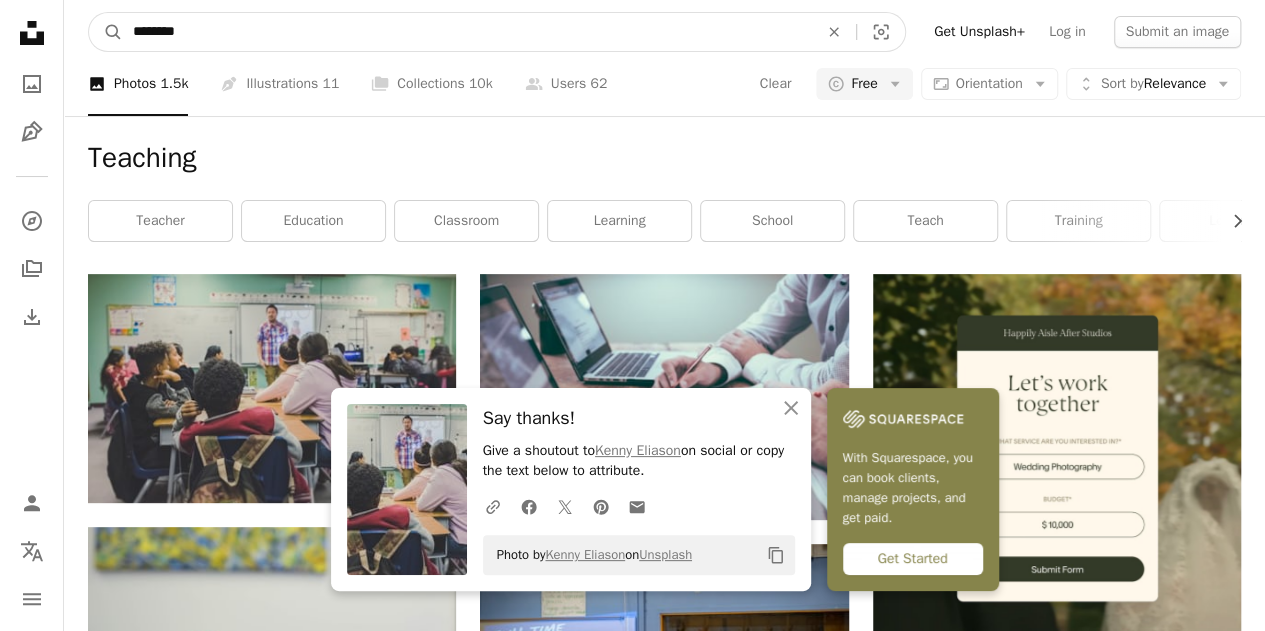 drag, startPoint x: 248, startPoint y: 18, endPoint x: 0, endPoint y: 30, distance: 248.29015 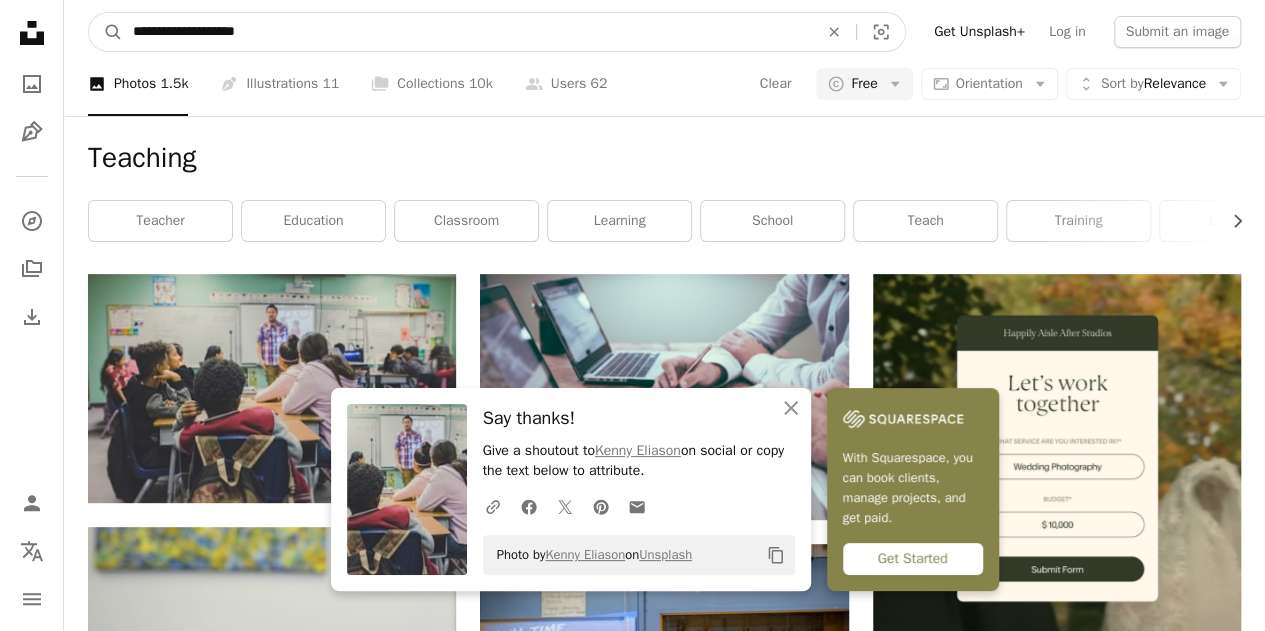 type on "**********" 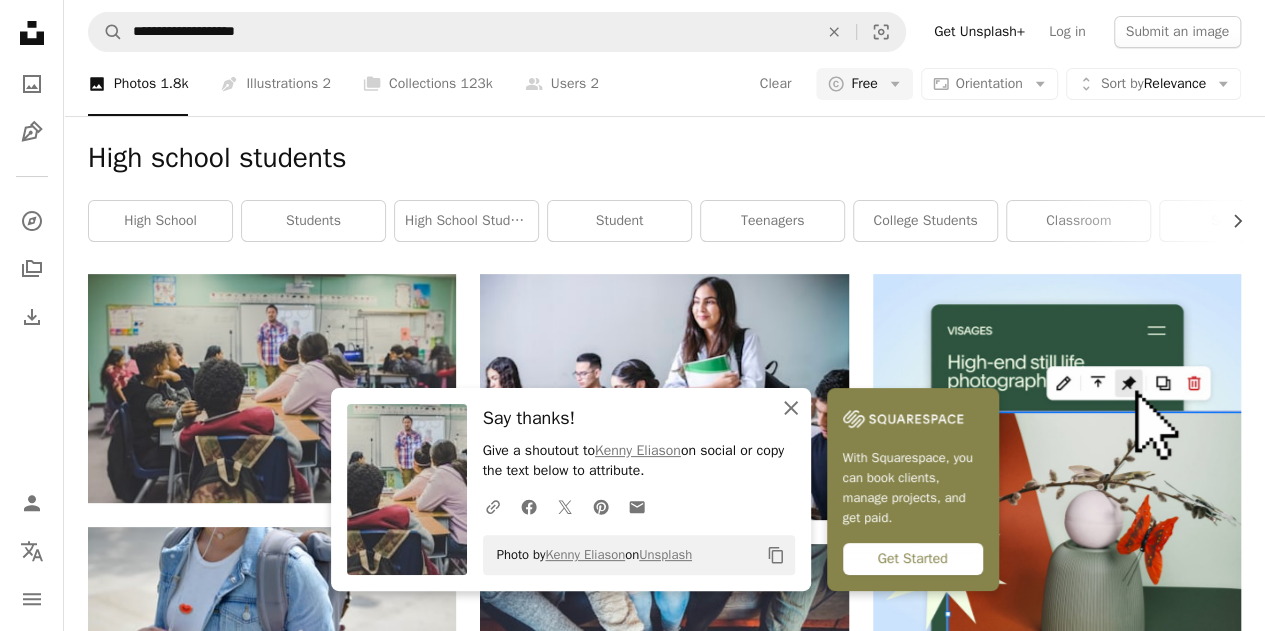 click on "An X shape" 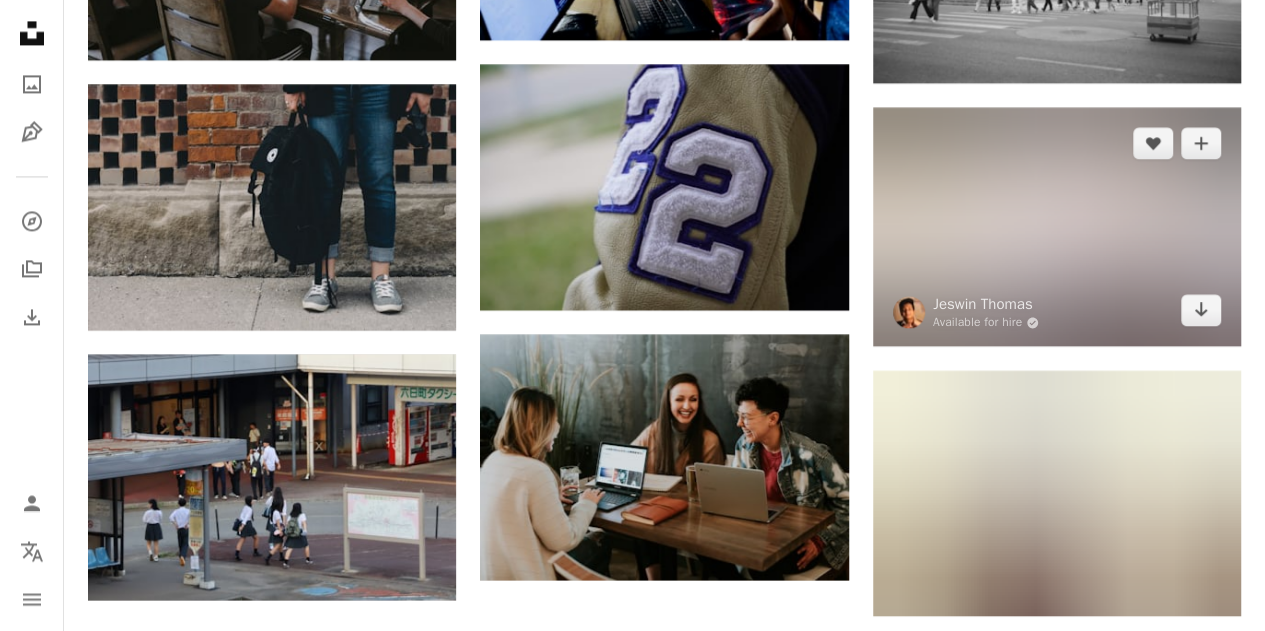 scroll, scrollTop: 1400, scrollLeft: 0, axis: vertical 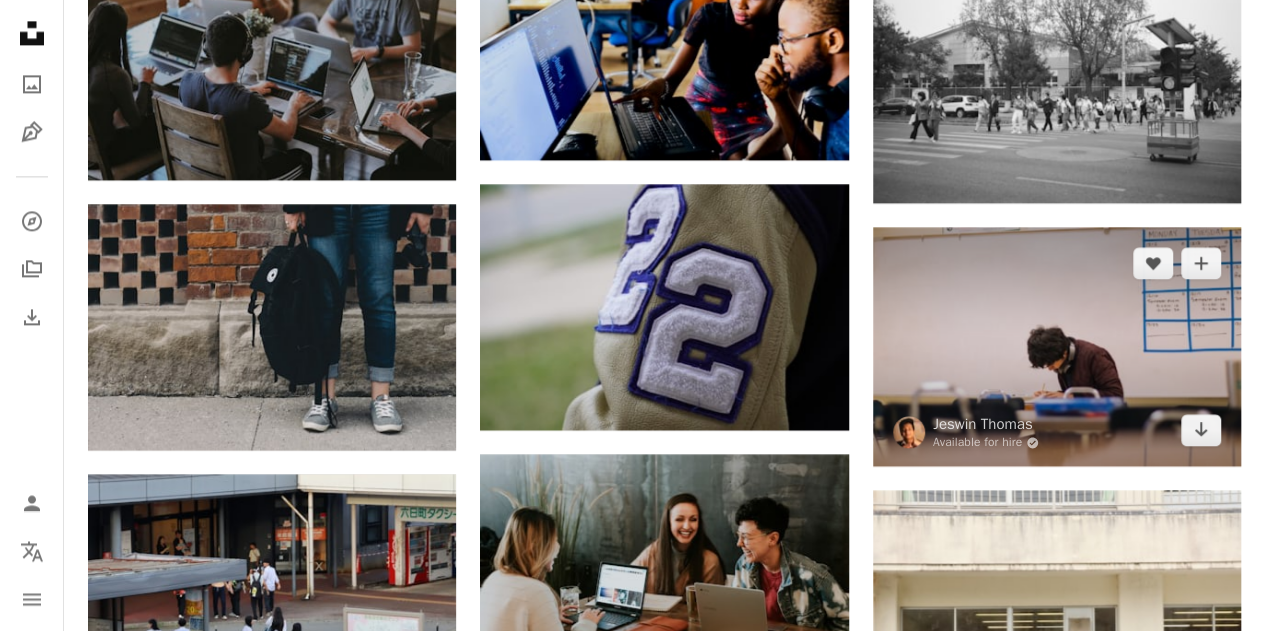 click at bounding box center (1057, 346) 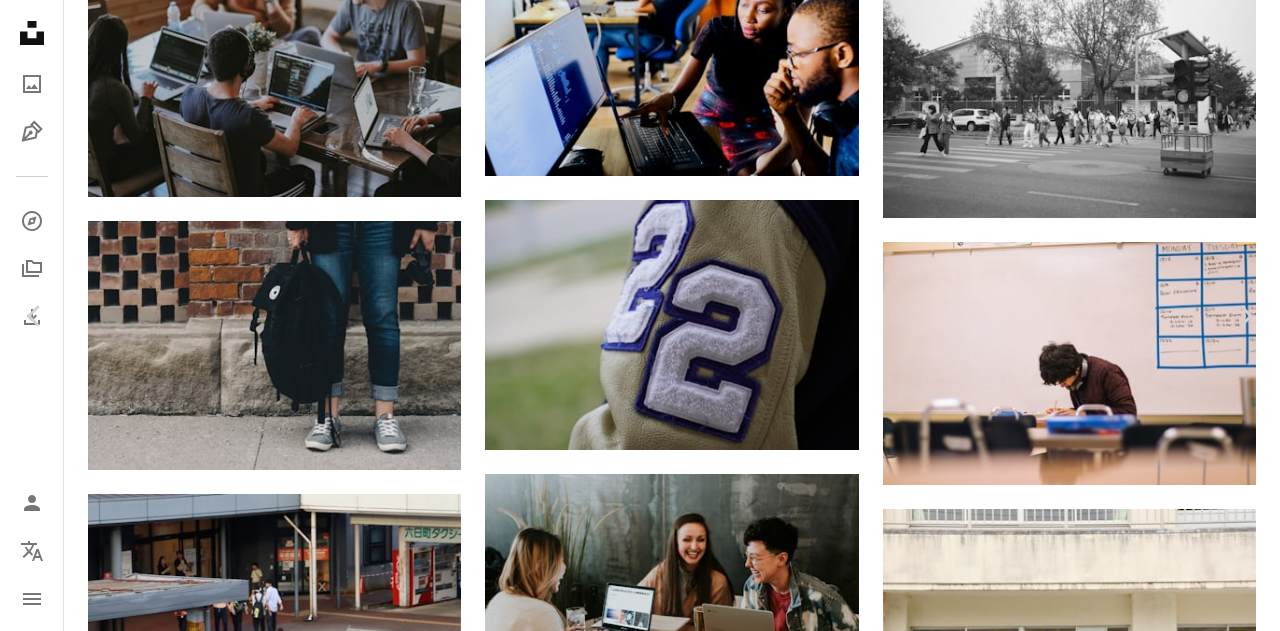 click on "Download free" at bounding box center [1081, 2400] 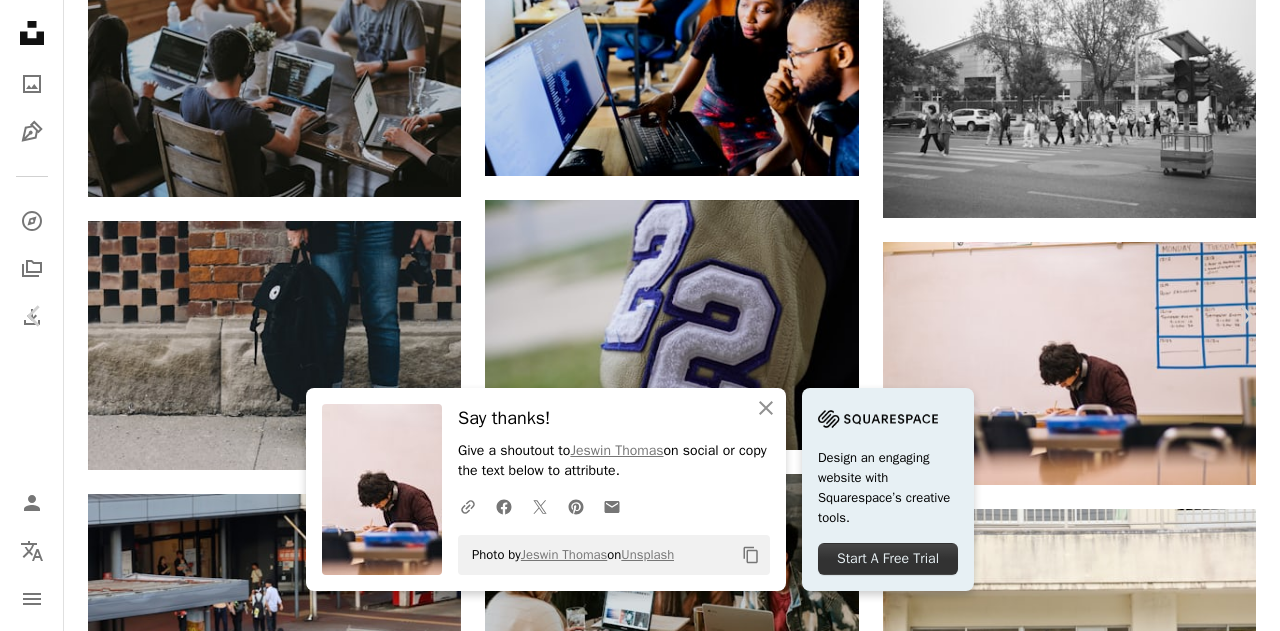 drag, startPoint x: 258, startPoint y: 37, endPoint x: 132, endPoint y: 32, distance: 126.09917 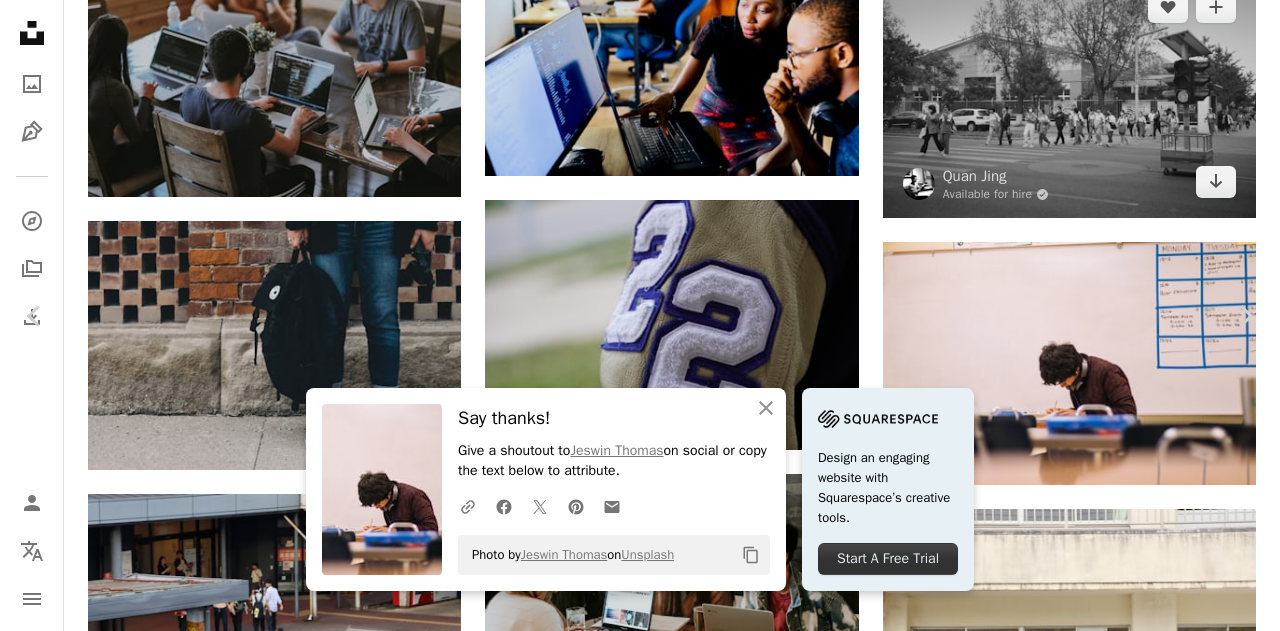 click on "An X shape Chevron left Chevron right An X shape Close Say thanks! Give a shoutout to  [FIRST] [LAST]  on social or copy the text below to attribute. A URL sharing icon (chains) Facebook icon X (formerly Twitter) icon Pinterest icon An envelope Photo by  [FIRST] [LAST]  on  Unsplash
Copy content Design an engaging website with Squarespace’s creative tools. Start A Free Trial [FIRST] [LAST] Available for hire A checkmark inside of a circle A heart A plus sign Edit image   Plus sign for Unsplash+ Download free Chevron down Zoom in Views 12,423,315 Downloads 57,694 A forward-right arrow Share Info icon Info More Actions Calendar outlined Published on  September 1, 2020 Camera Canon, EOS 80D Safety Free to use under the  Unsplash License school education classroom student learning desk college engineering test quiz pencil high school white board human grey crowd HD Wallpapers Browse premium related images on iStock  |  Save 20% with code UNSPLASH20 View more on iStock  ↗ Related images A heart A heart" at bounding box center (640, 2668) 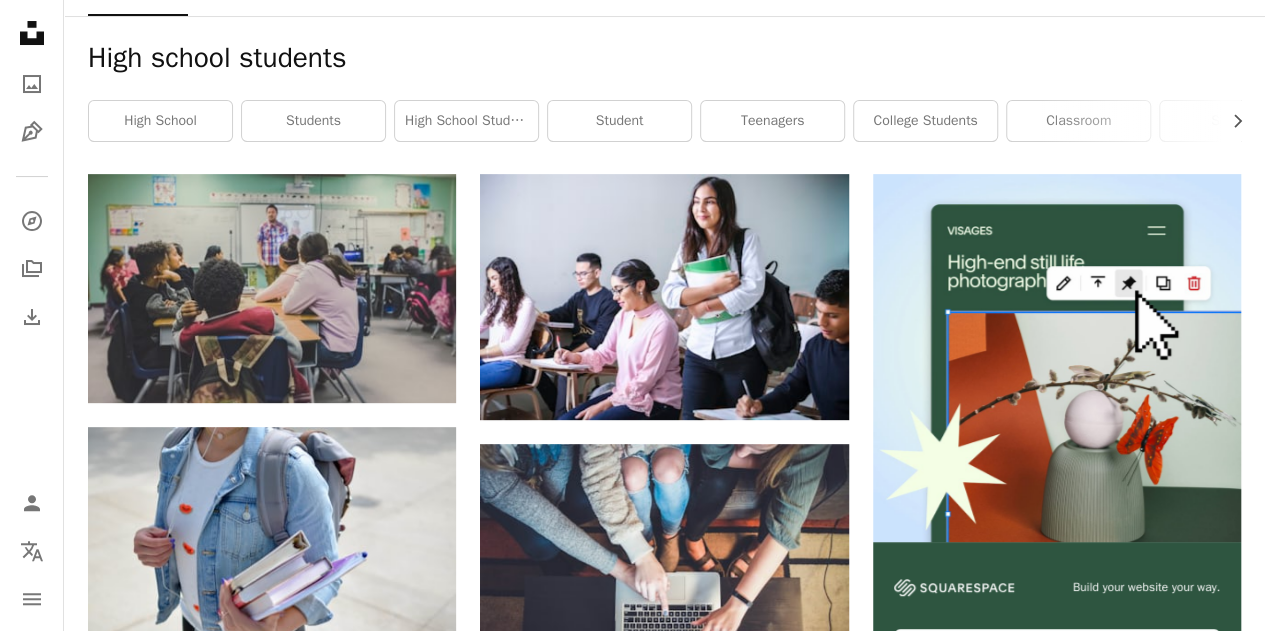 scroll, scrollTop: 0, scrollLeft: 0, axis: both 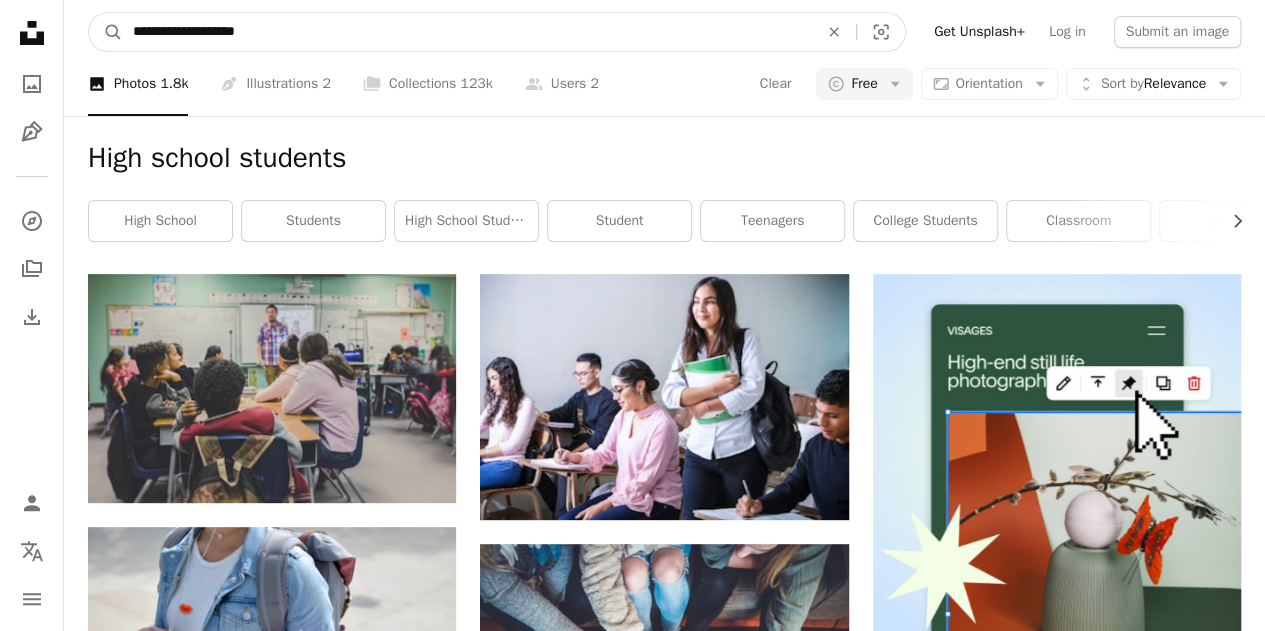 drag, startPoint x: 371, startPoint y: 37, endPoint x: 0, endPoint y: 37, distance: 371 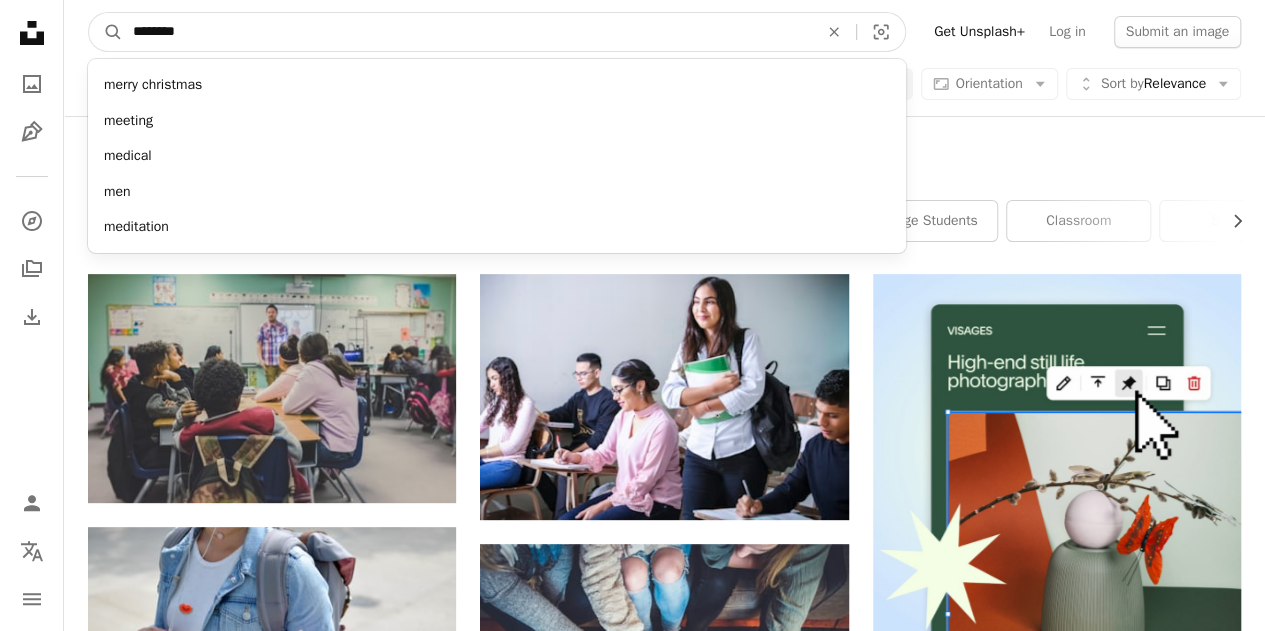 type on "********" 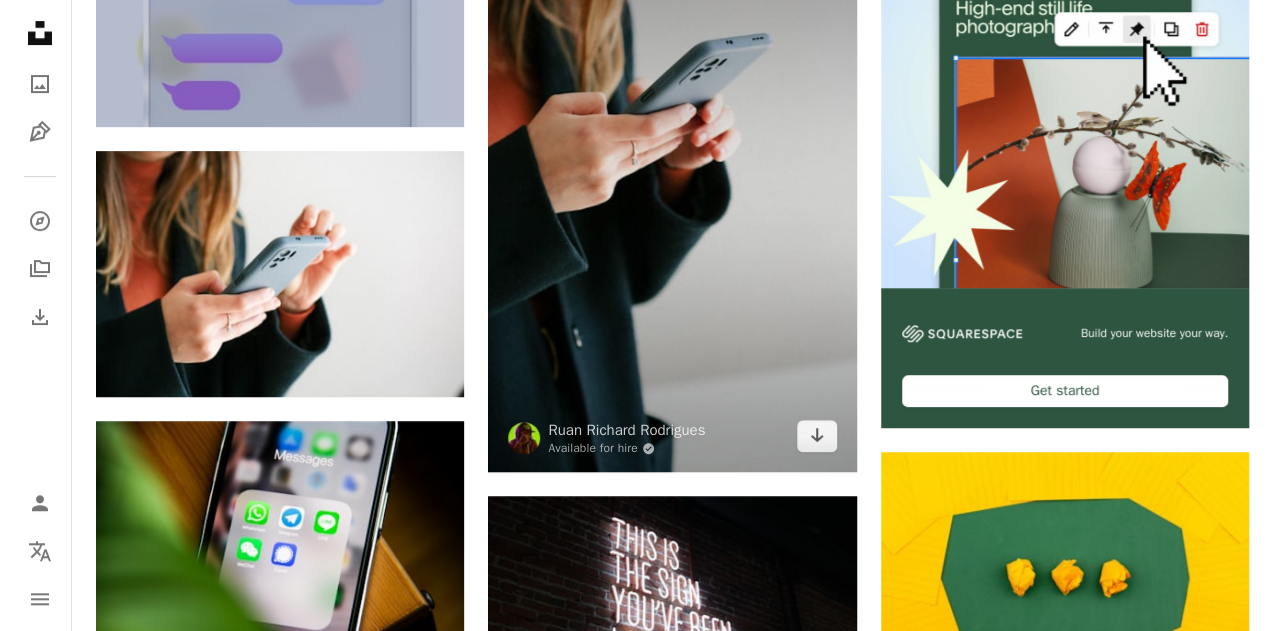 scroll, scrollTop: 400, scrollLeft: 0, axis: vertical 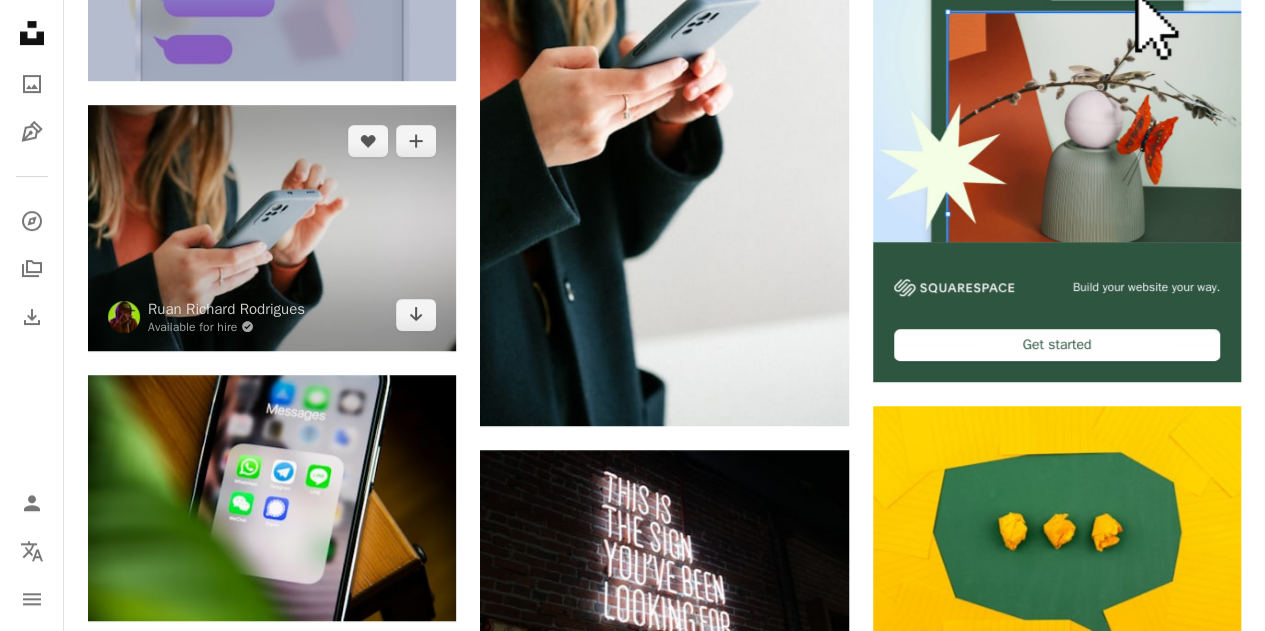 click at bounding box center [272, 228] 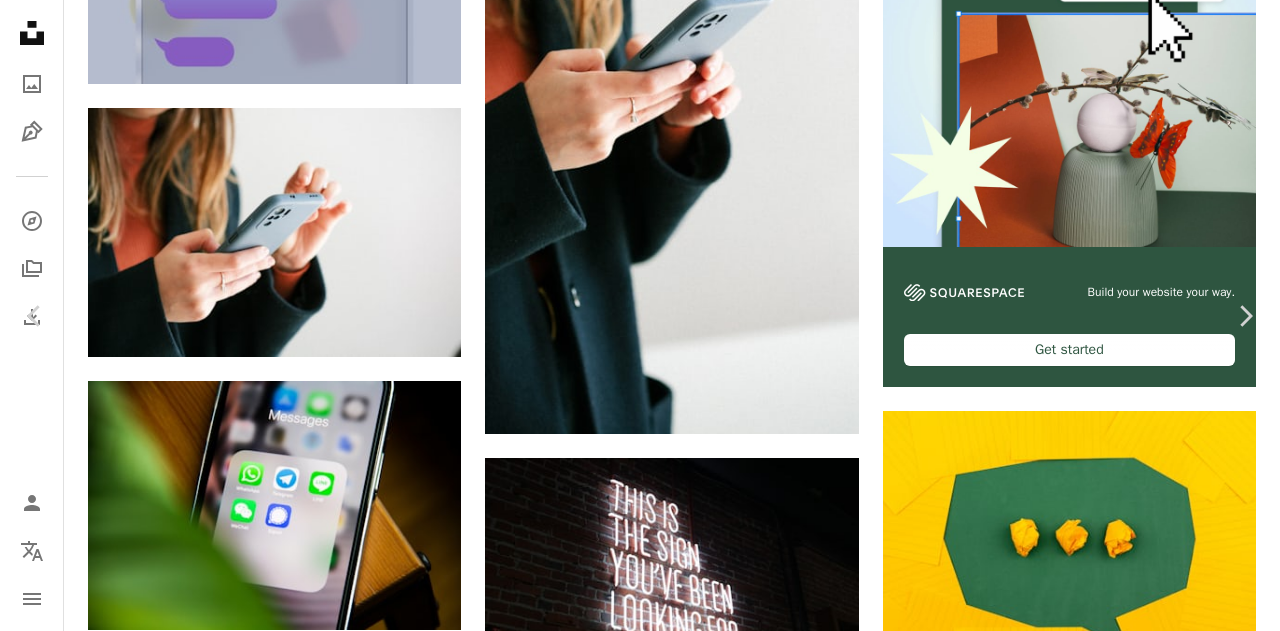 click on "Download free" at bounding box center [1081, 3597] 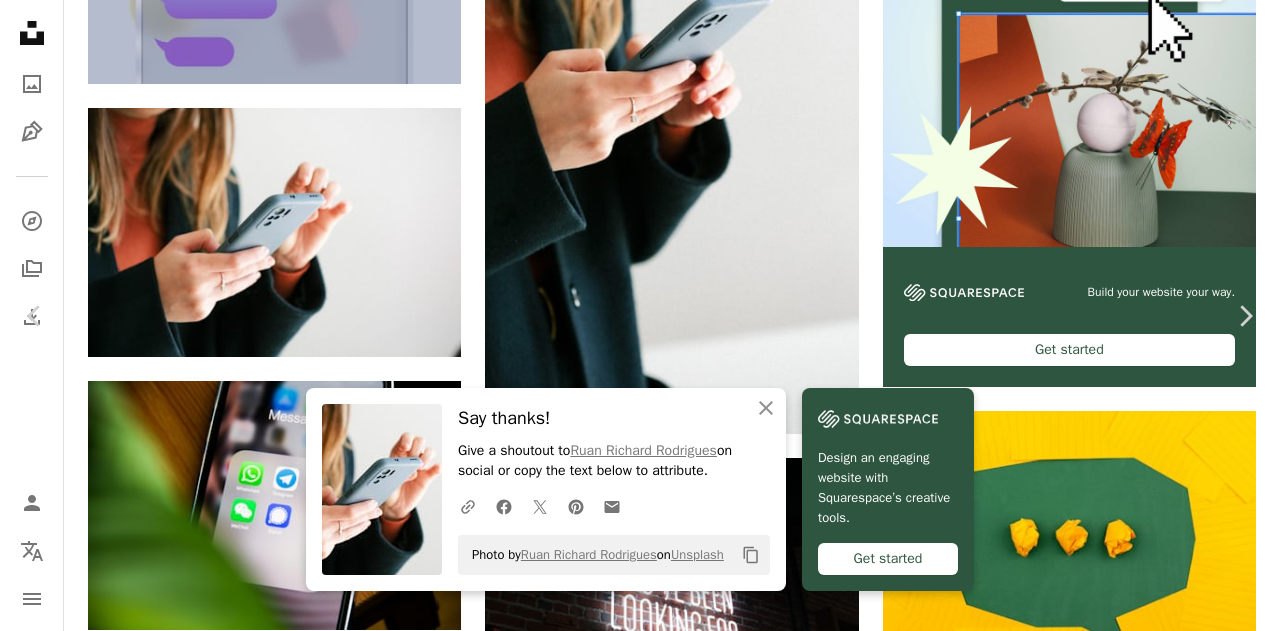 drag, startPoint x: 306, startPoint y: 37, endPoint x: 138, endPoint y: 37, distance: 168 